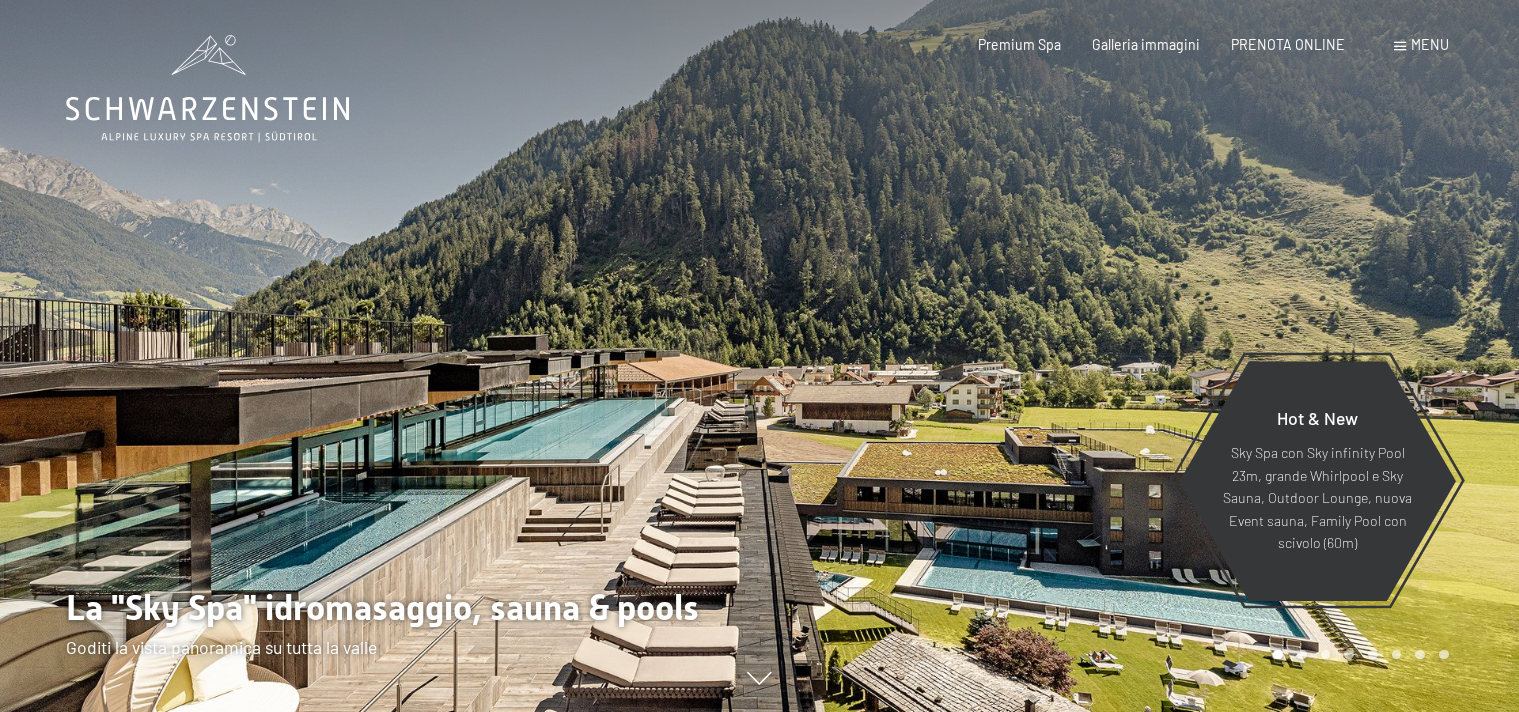 scroll, scrollTop: 0, scrollLeft: 0, axis: both 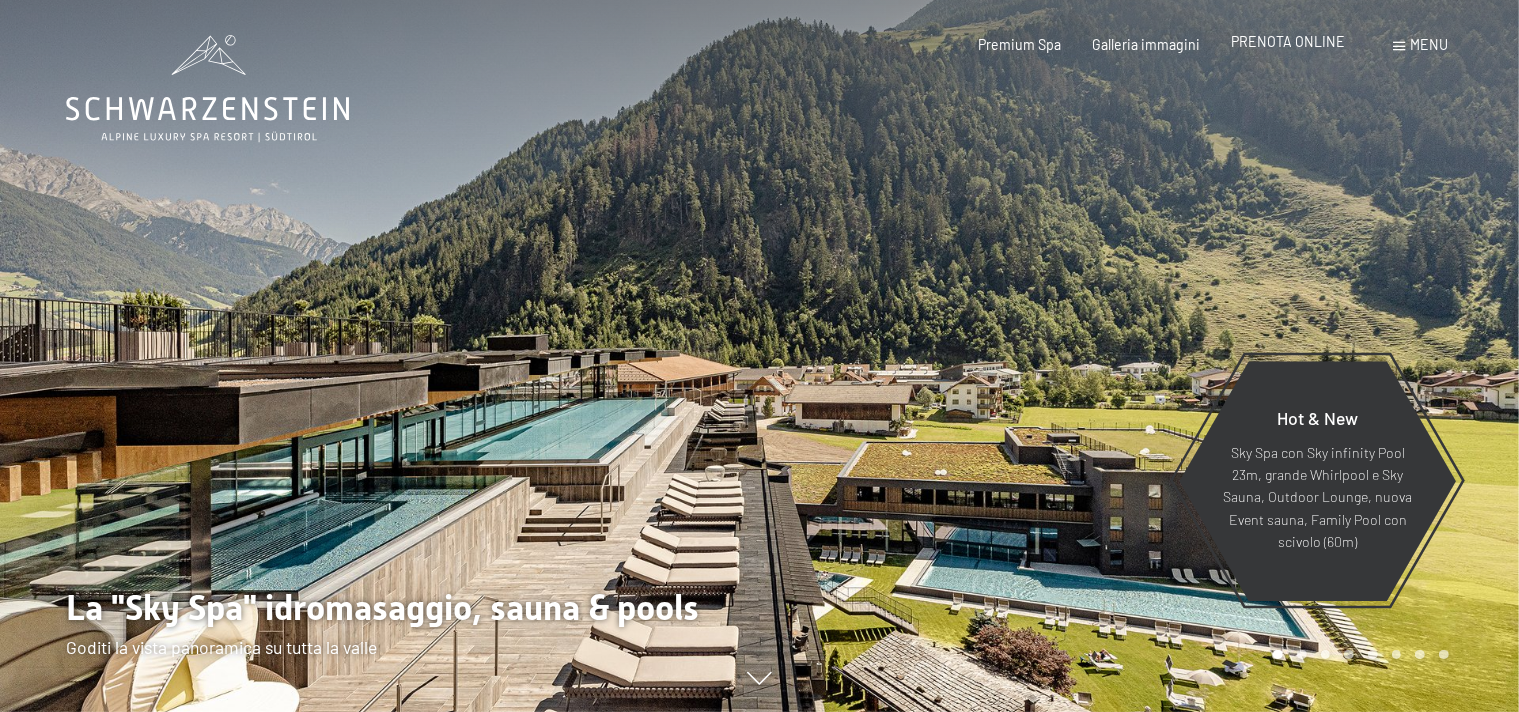 click on "PRENOTA ONLINE" at bounding box center [1288, 41] 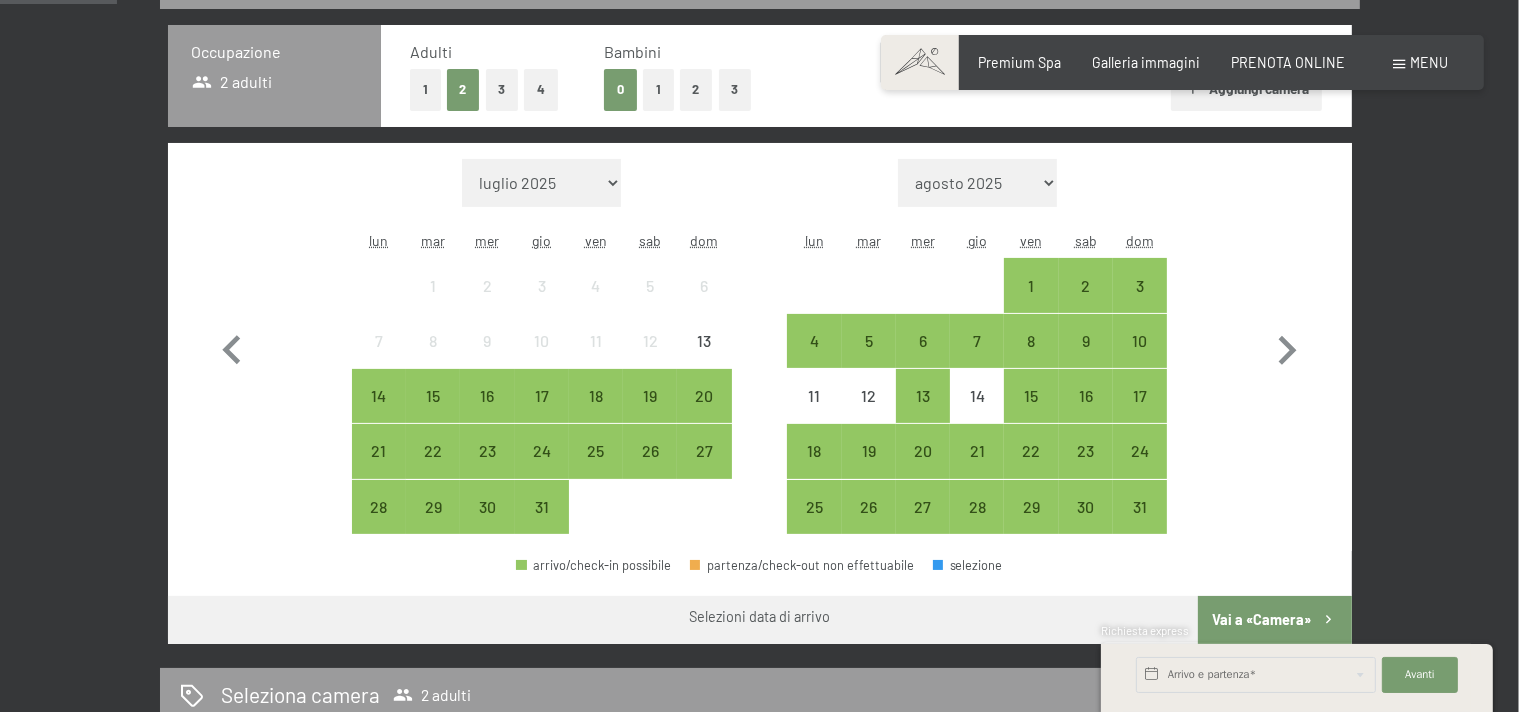 scroll, scrollTop: 480, scrollLeft: 0, axis: vertical 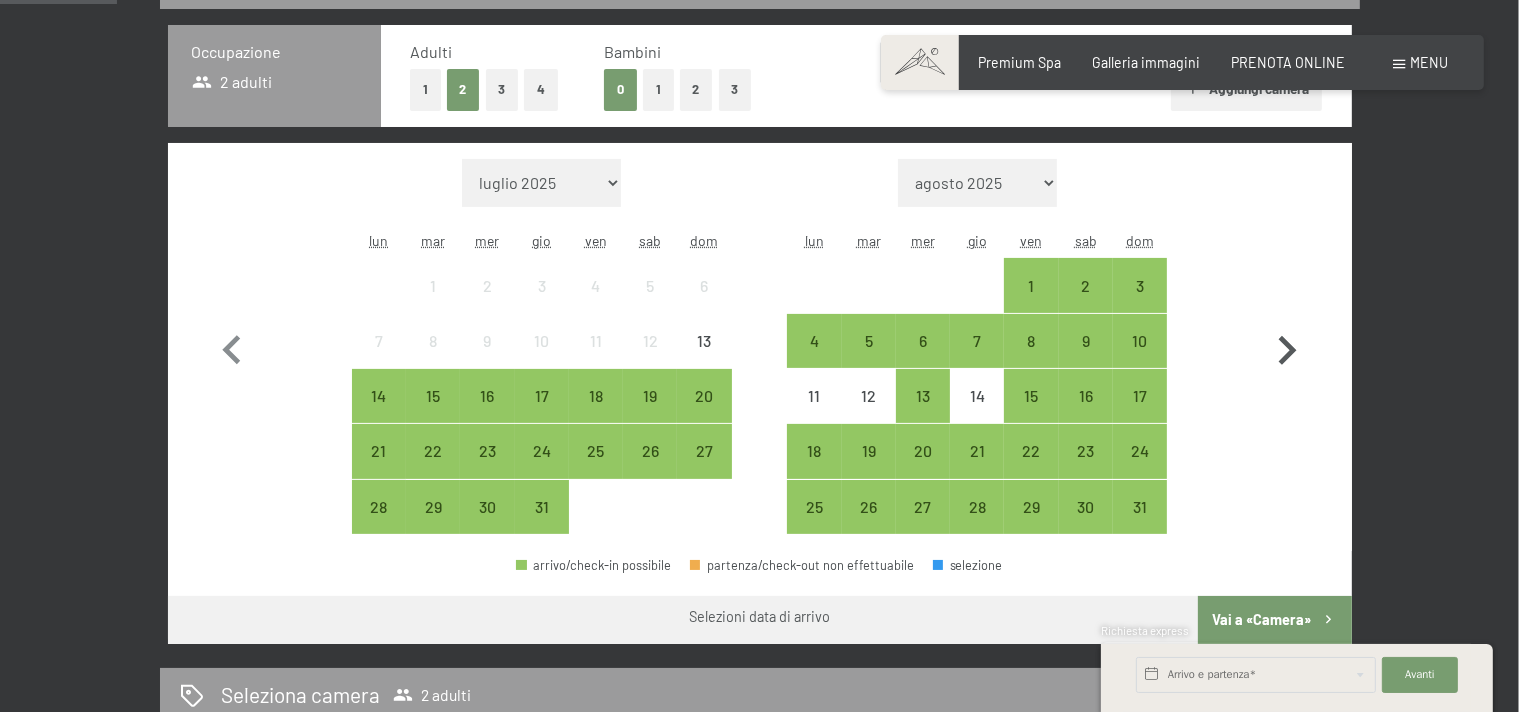 click 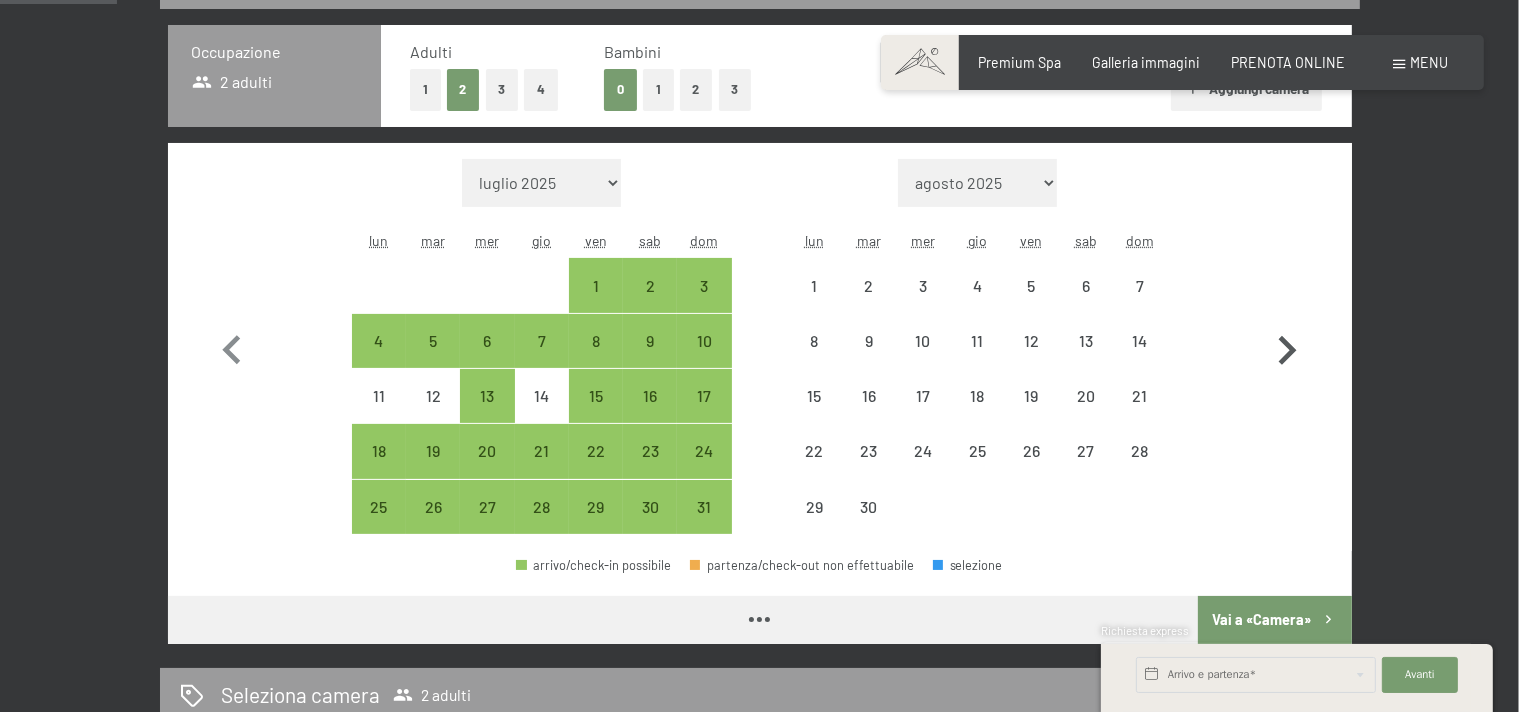 click 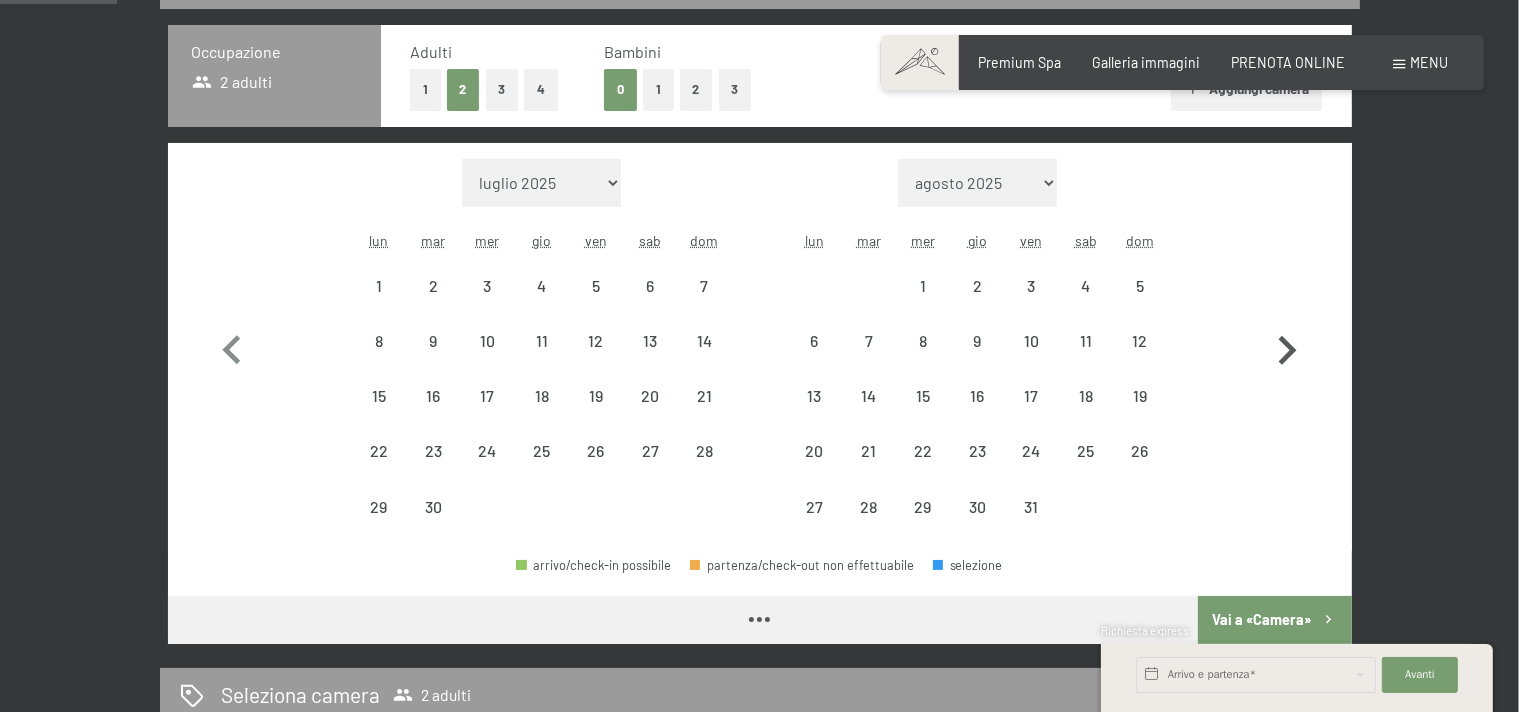 select on "2025-09-01" 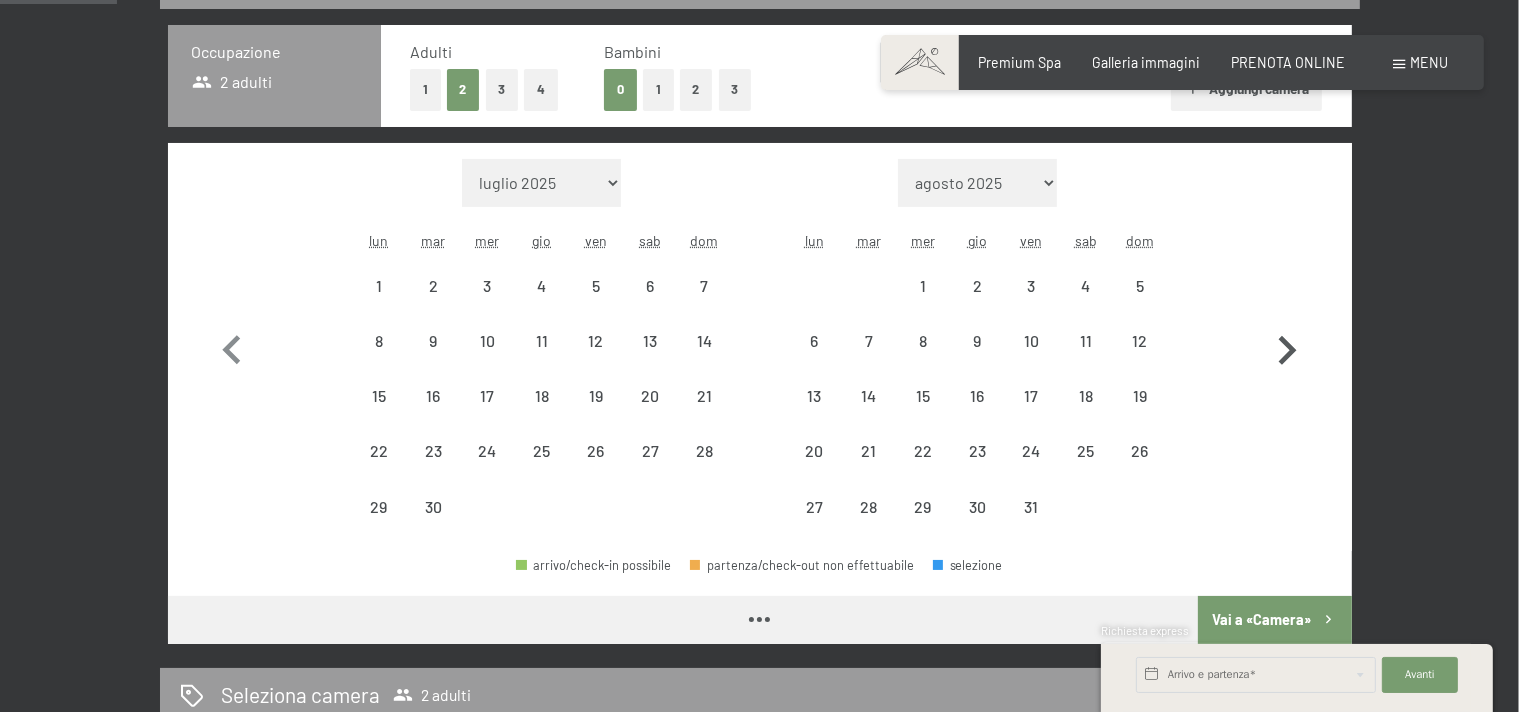 select on "2025-10-01" 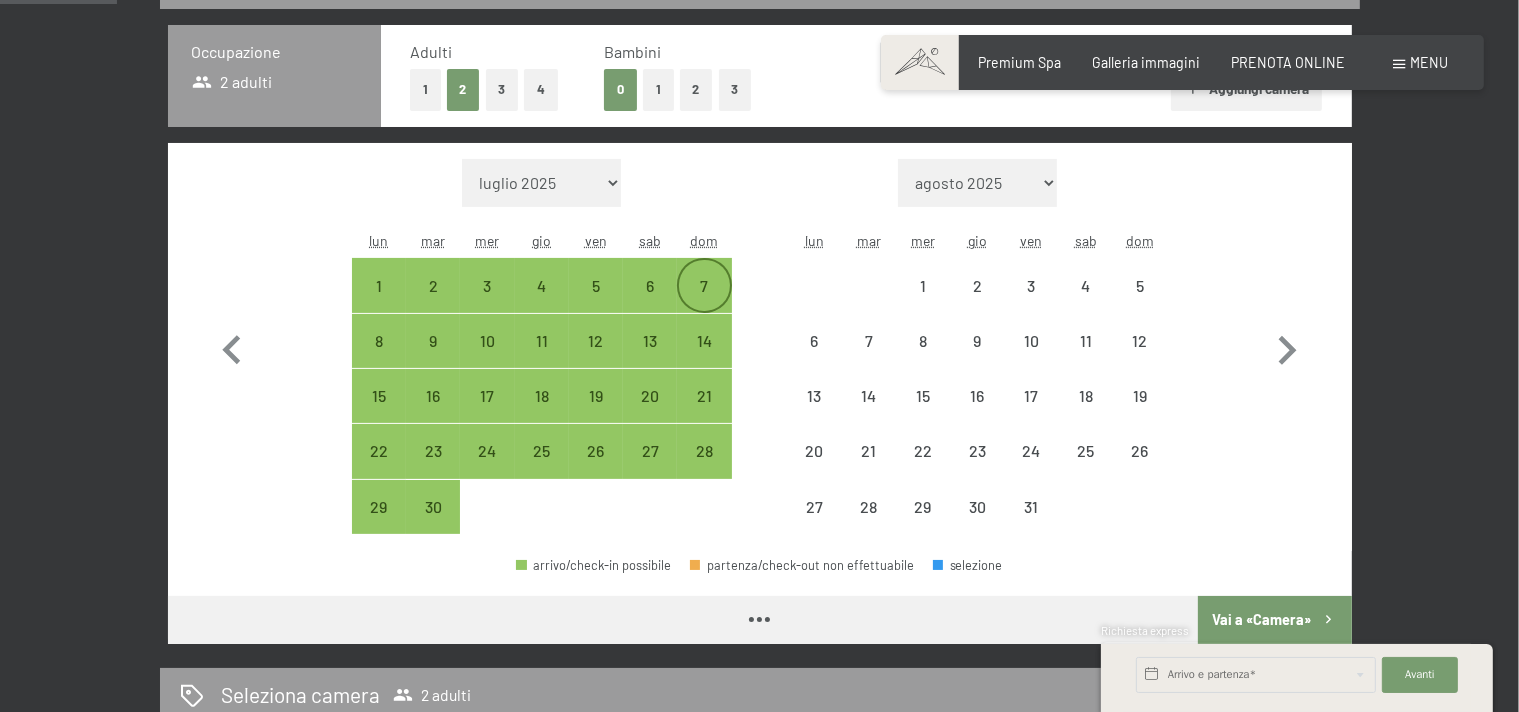 select on "2025-09-01" 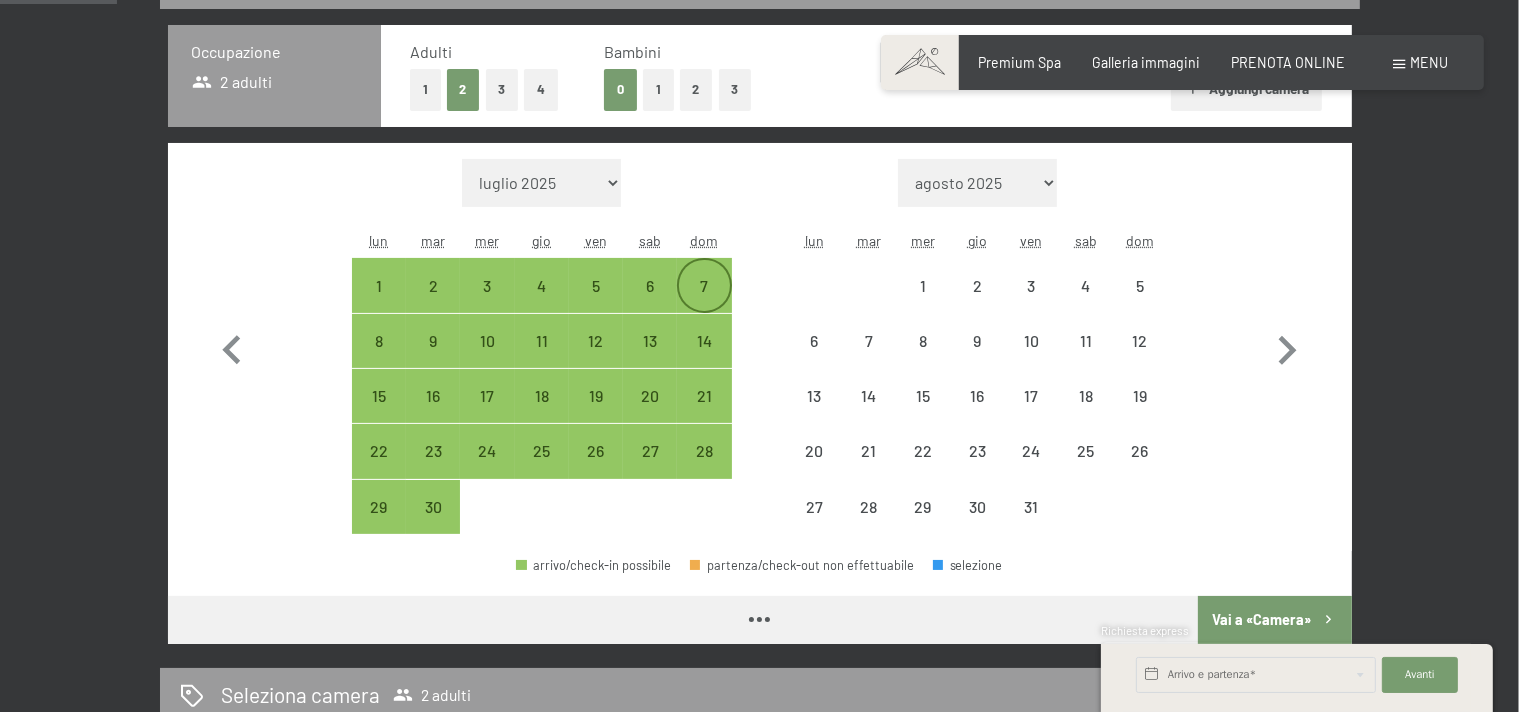 select on "2025-10-01" 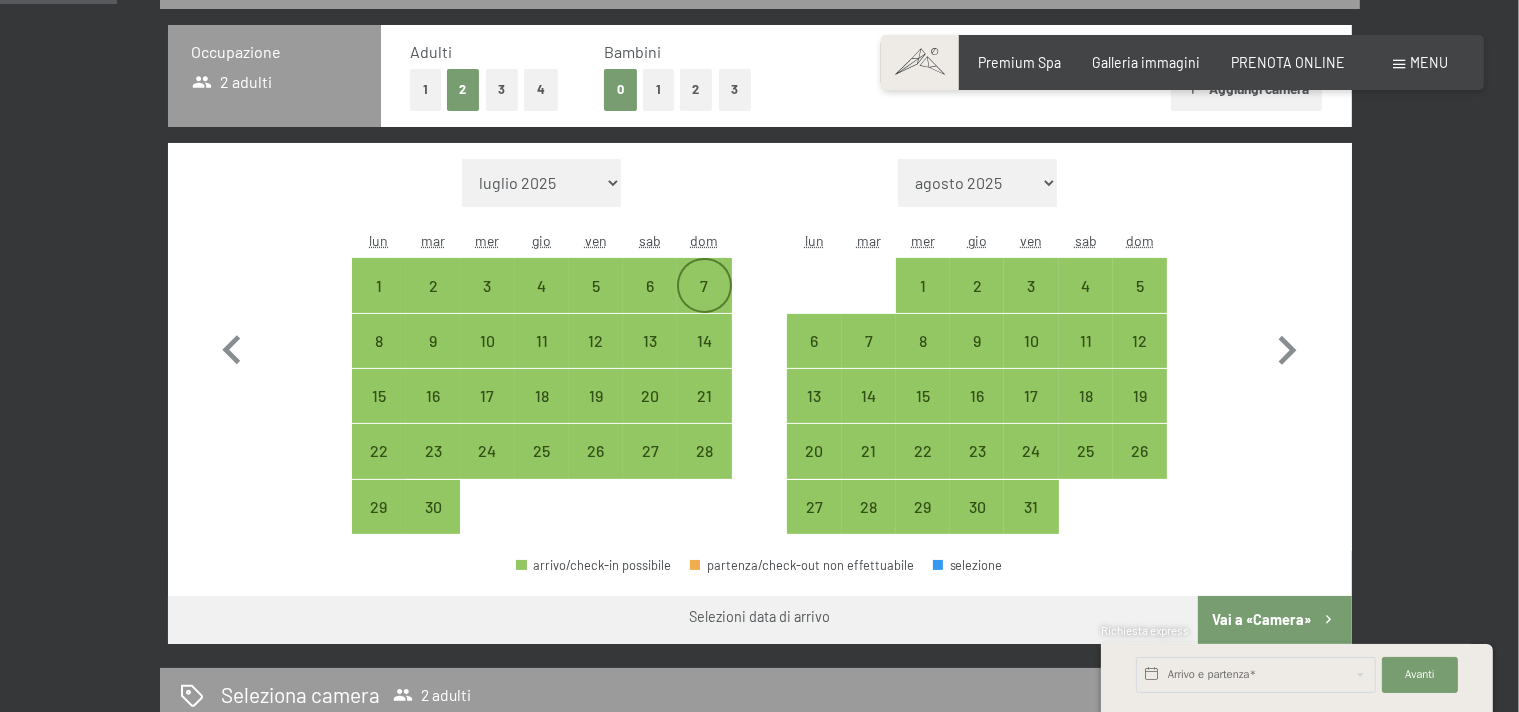 click on "7" at bounding box center (704, 285) 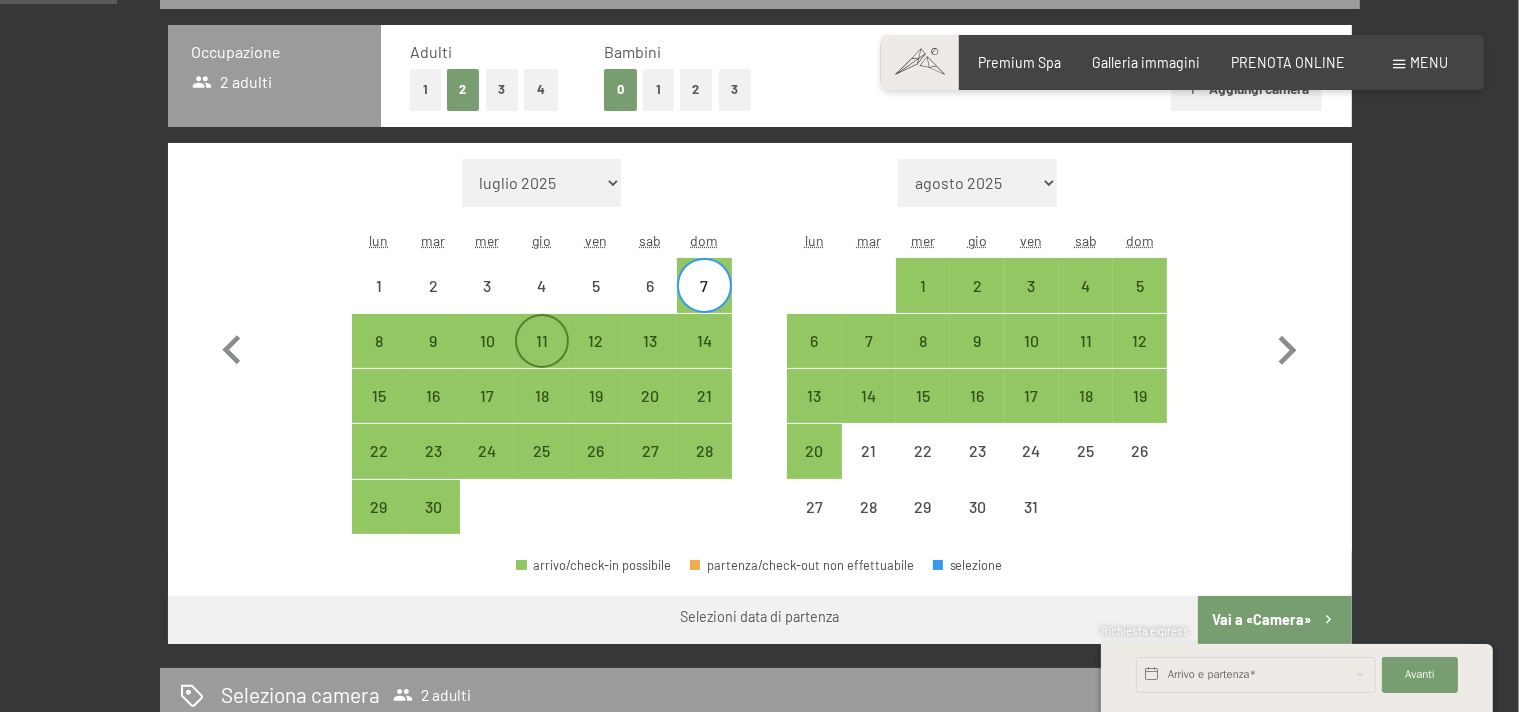 click on "11" at bounding box center [542, 358] 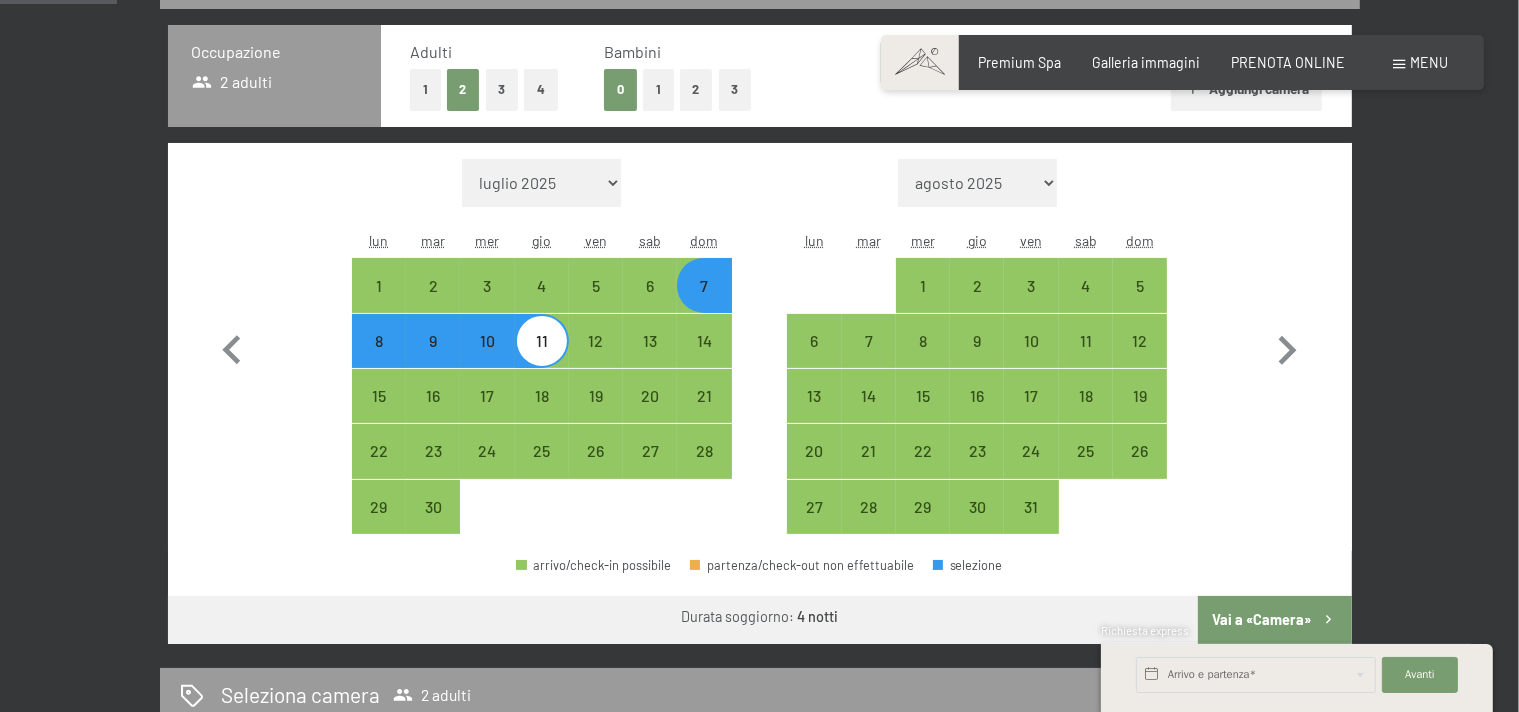 click on "Richiesta express" at bounding box center [1297, 632] 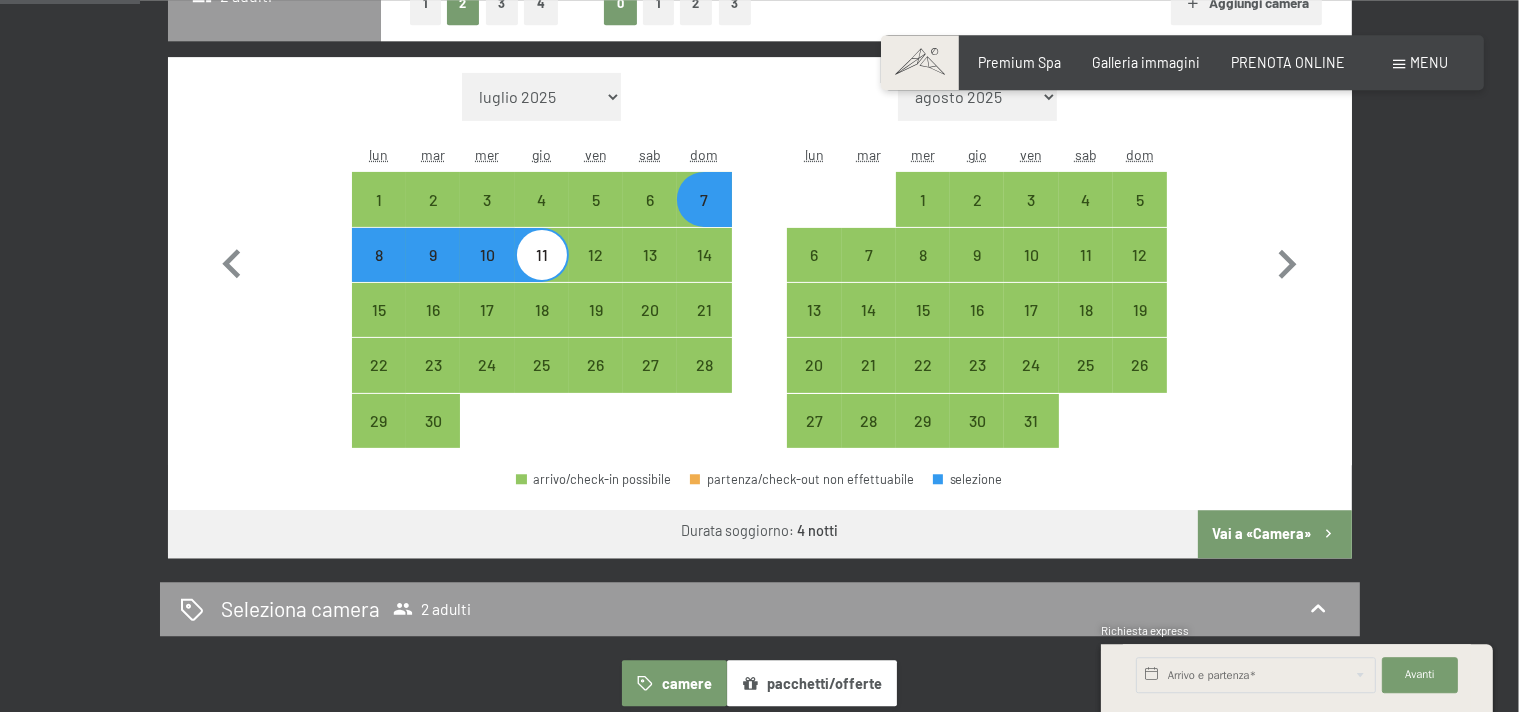scroll, scrollTop: 600, scrollLeft: 0, axis: vertical 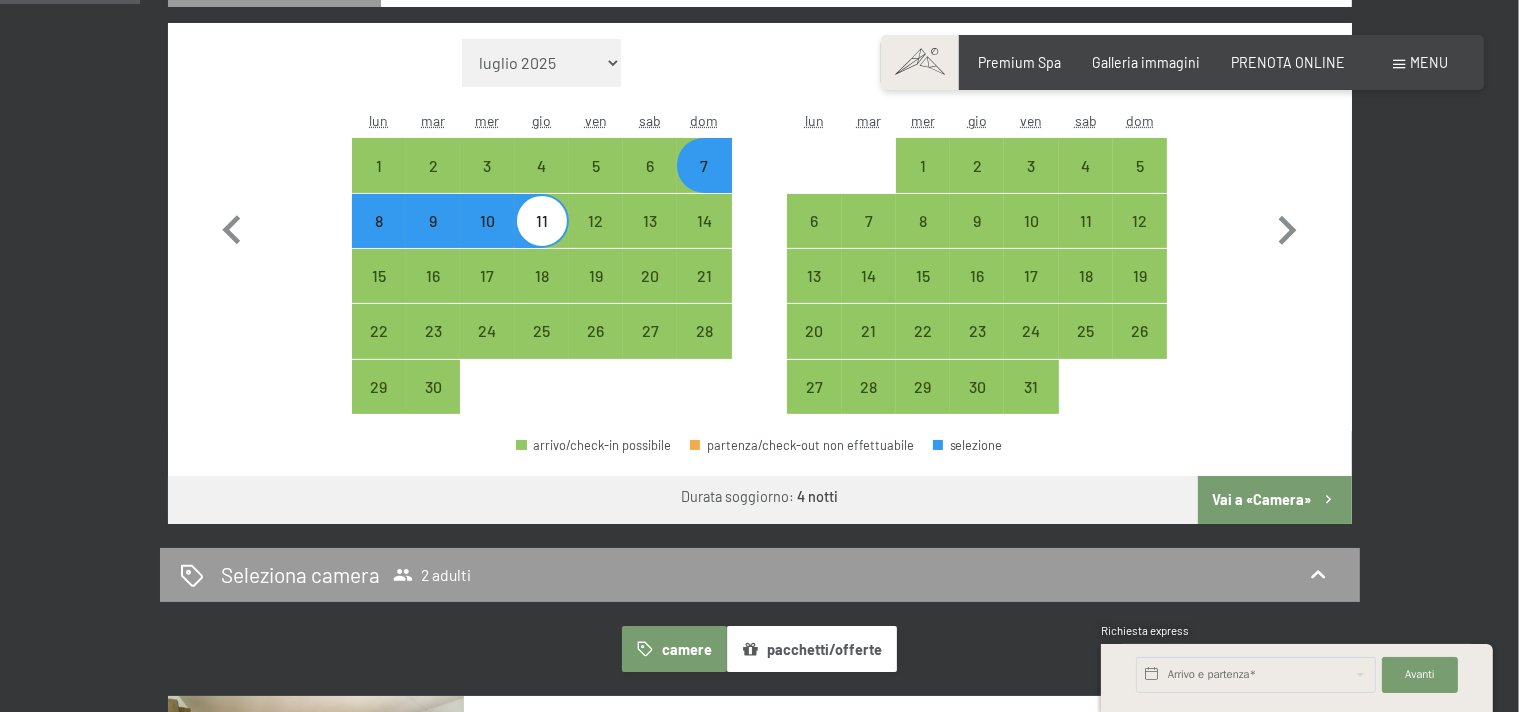 click on "Vai a «Camera»" at bounding box center (1274, 500) 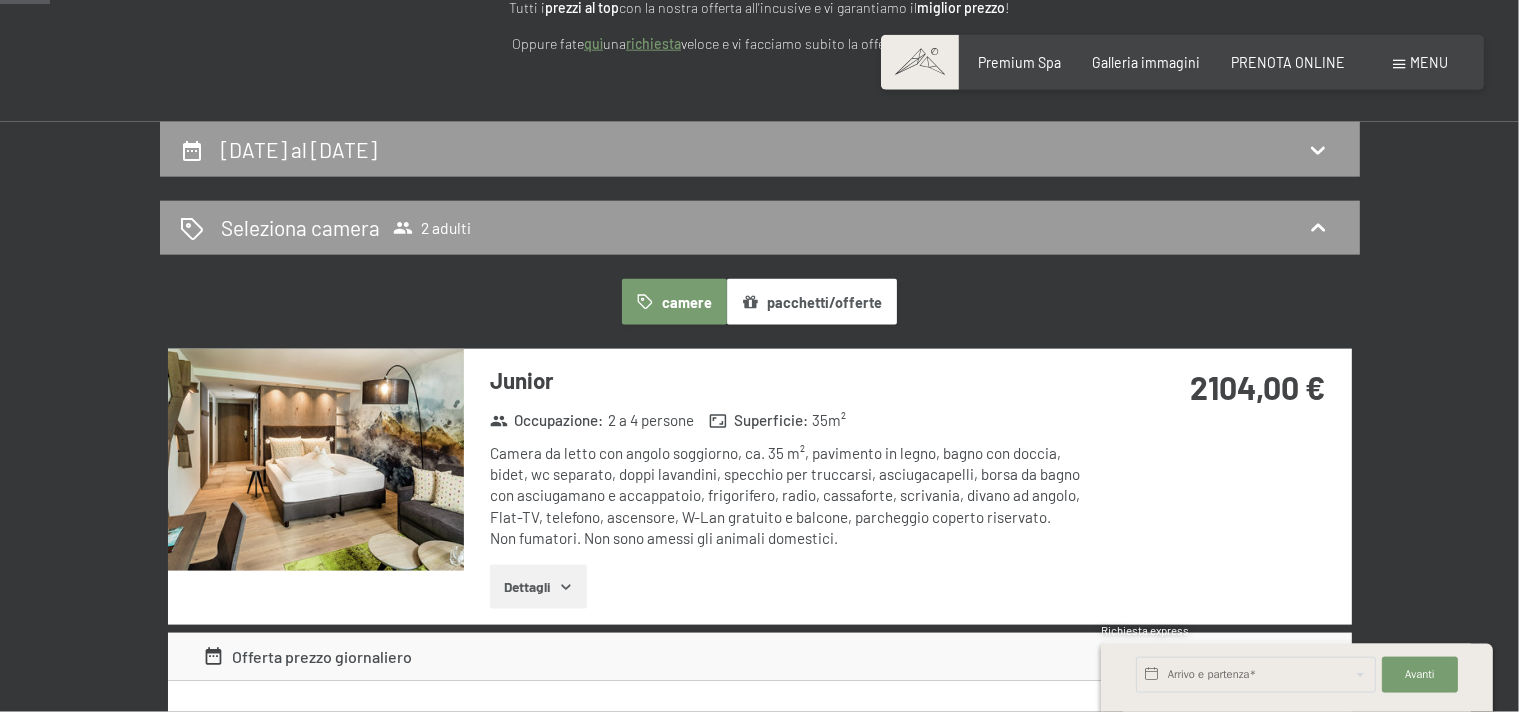 scroll, scrollTop: 194, scrollLeft: 0, axis: vertical 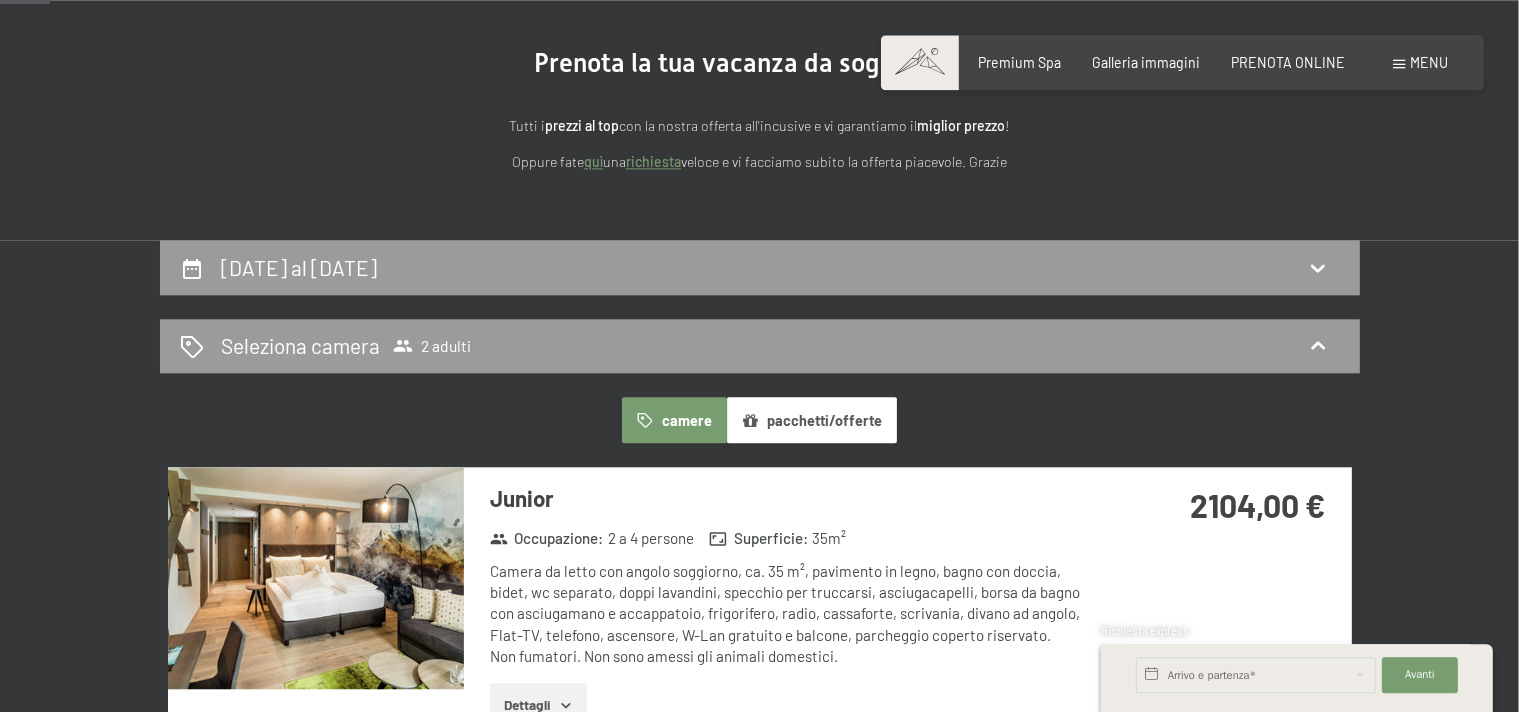 click at bounding box center [316, 578] 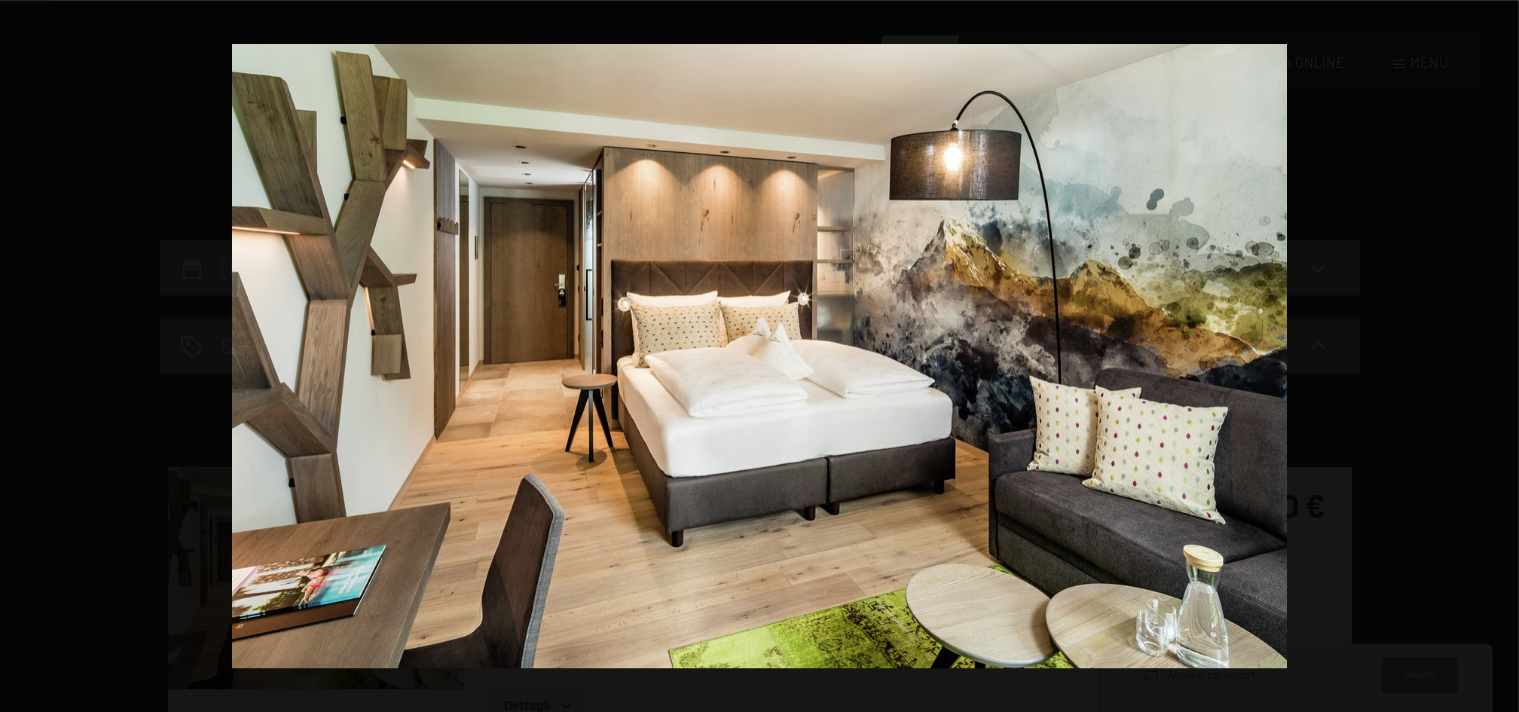 click at bounding box center (1484, 356) 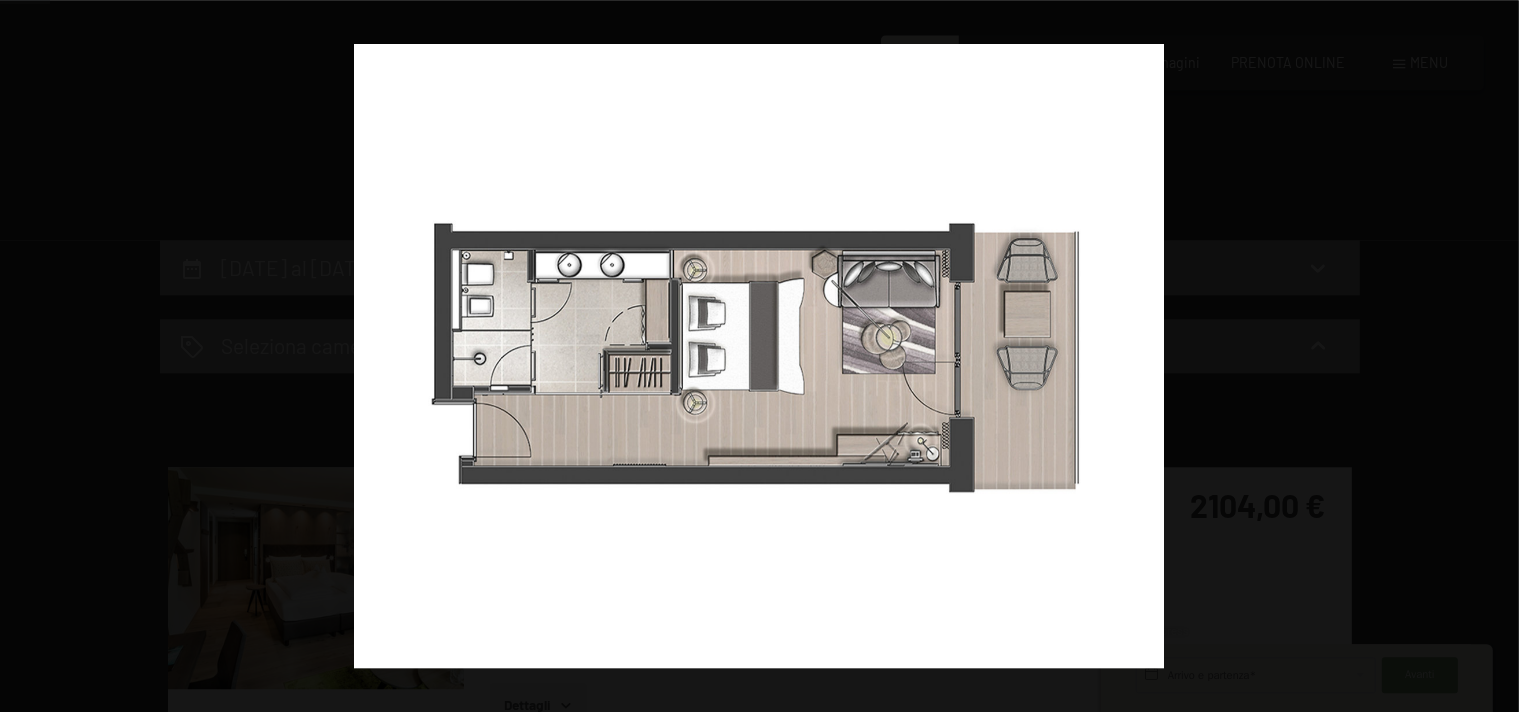 click at bounding box center [1484, 356] 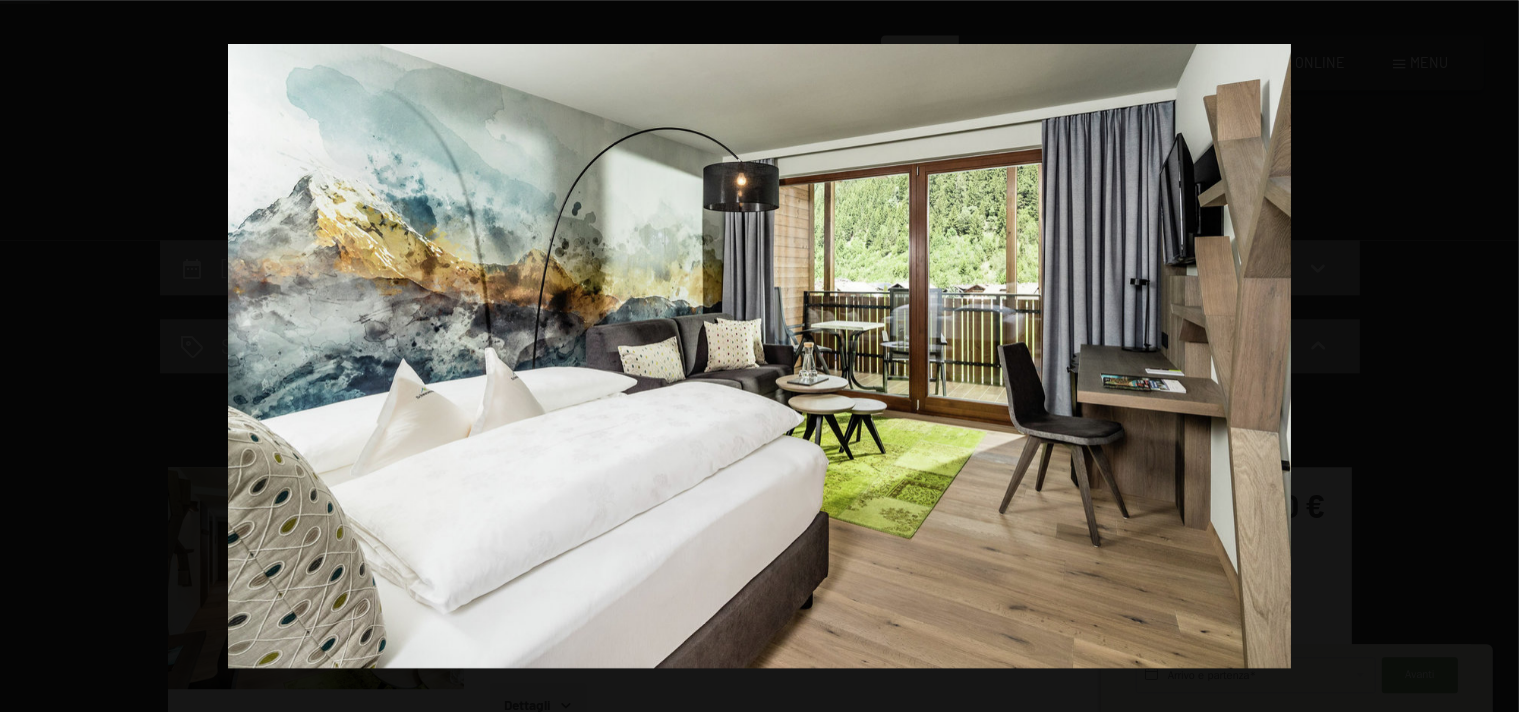 click at bounding box center [1484, 356] 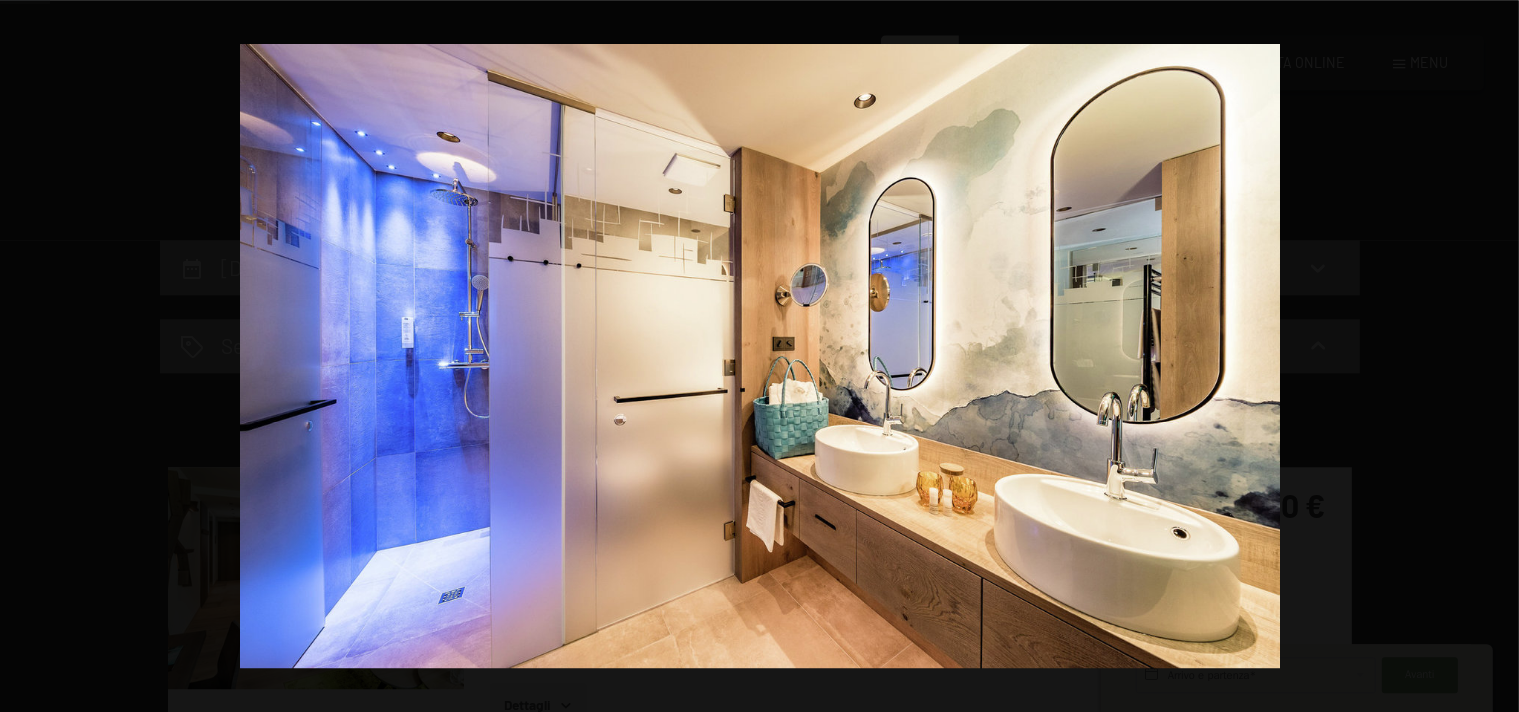 click at bounding box center (1484, 356) 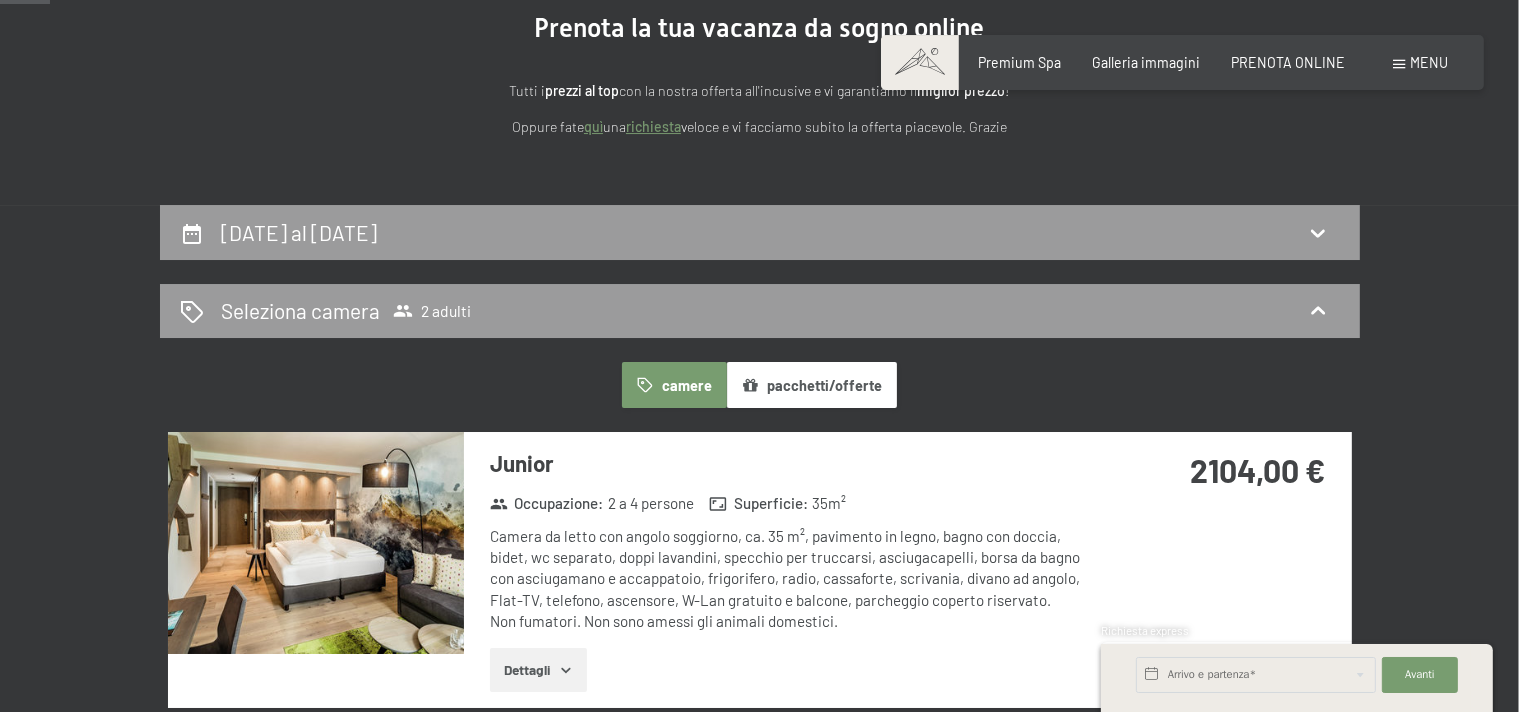 scroll, scrollTop: 674, scrollLeft: 0, axis: vertical 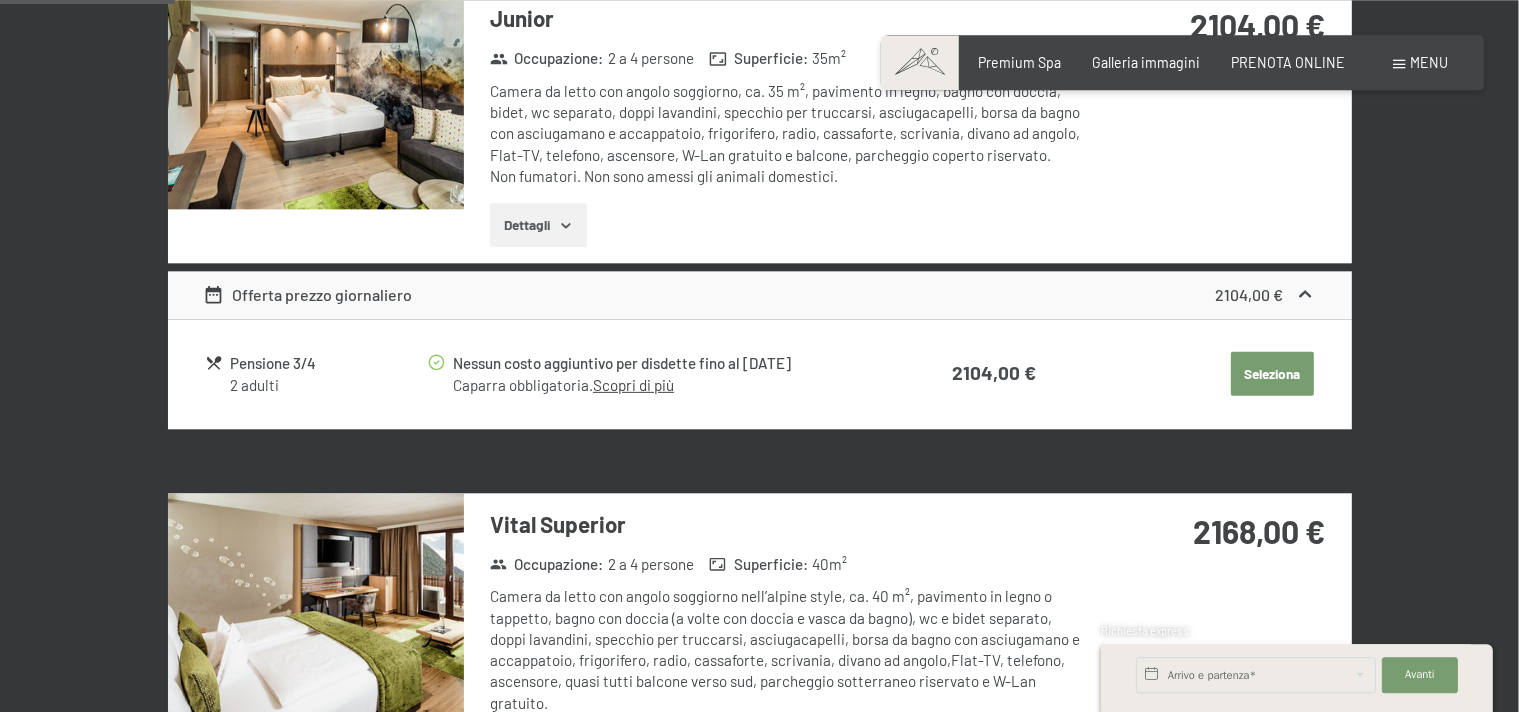 click at bounding box center [316, 604] 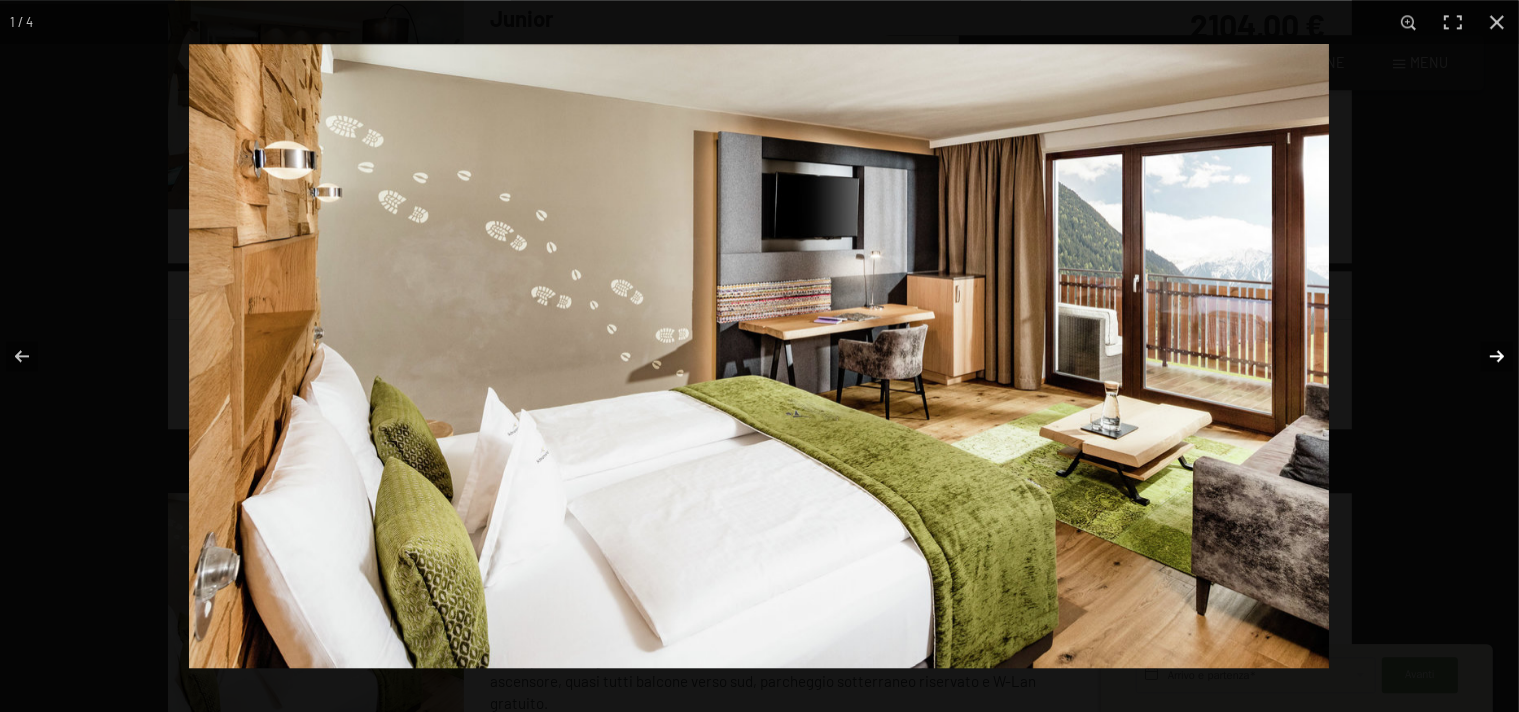 click at bounding box center (1484, 356) 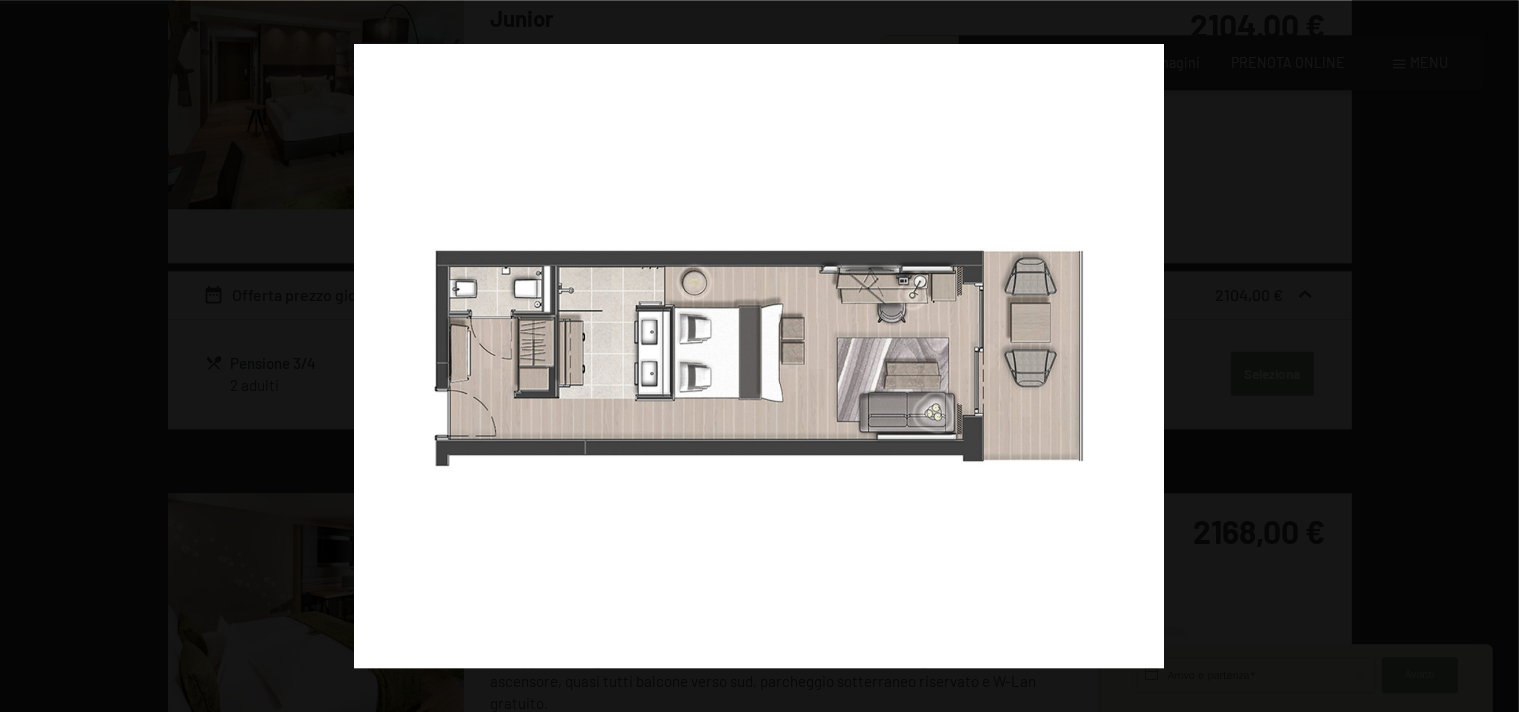 click at bounding box center [1484, 356] 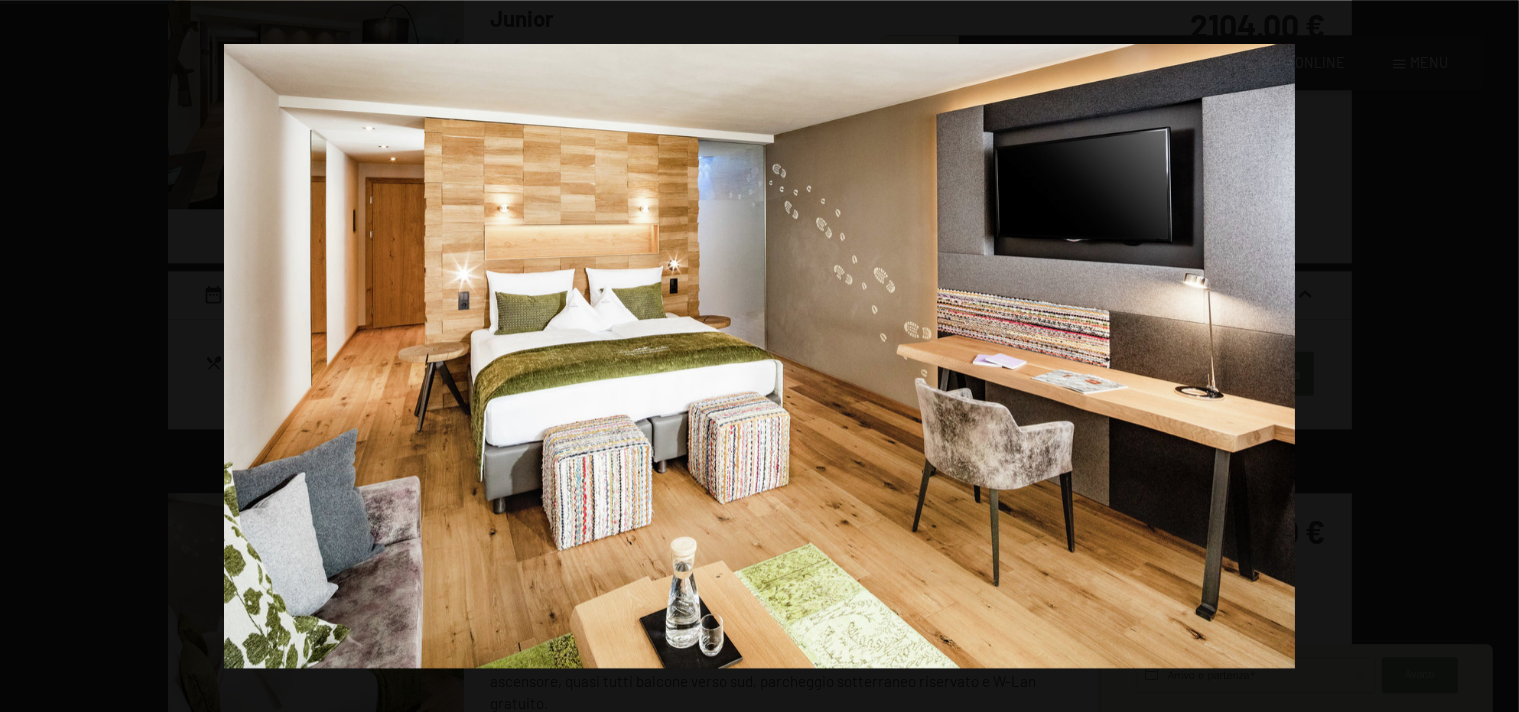 click at bounding box center [1484, 356] 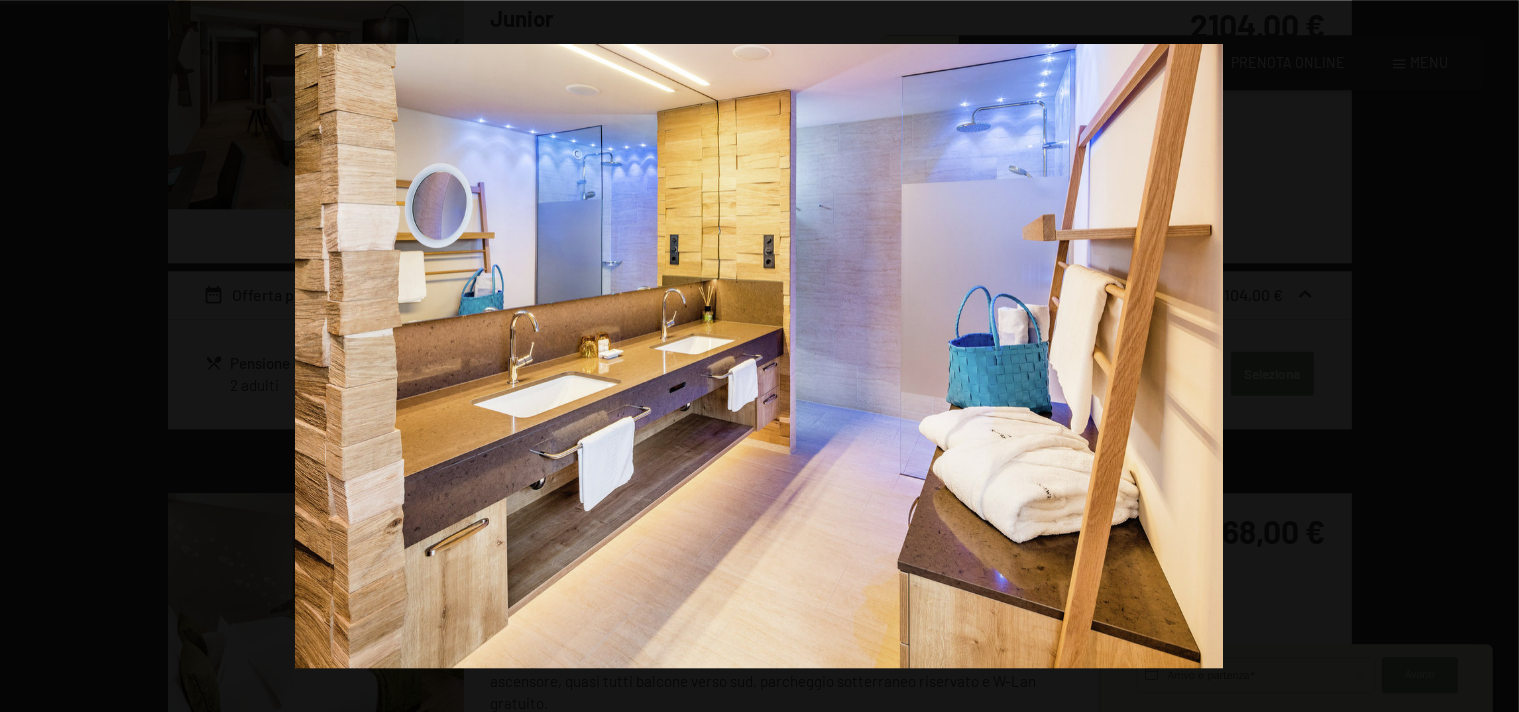 click at bounding box center [1484, 356] 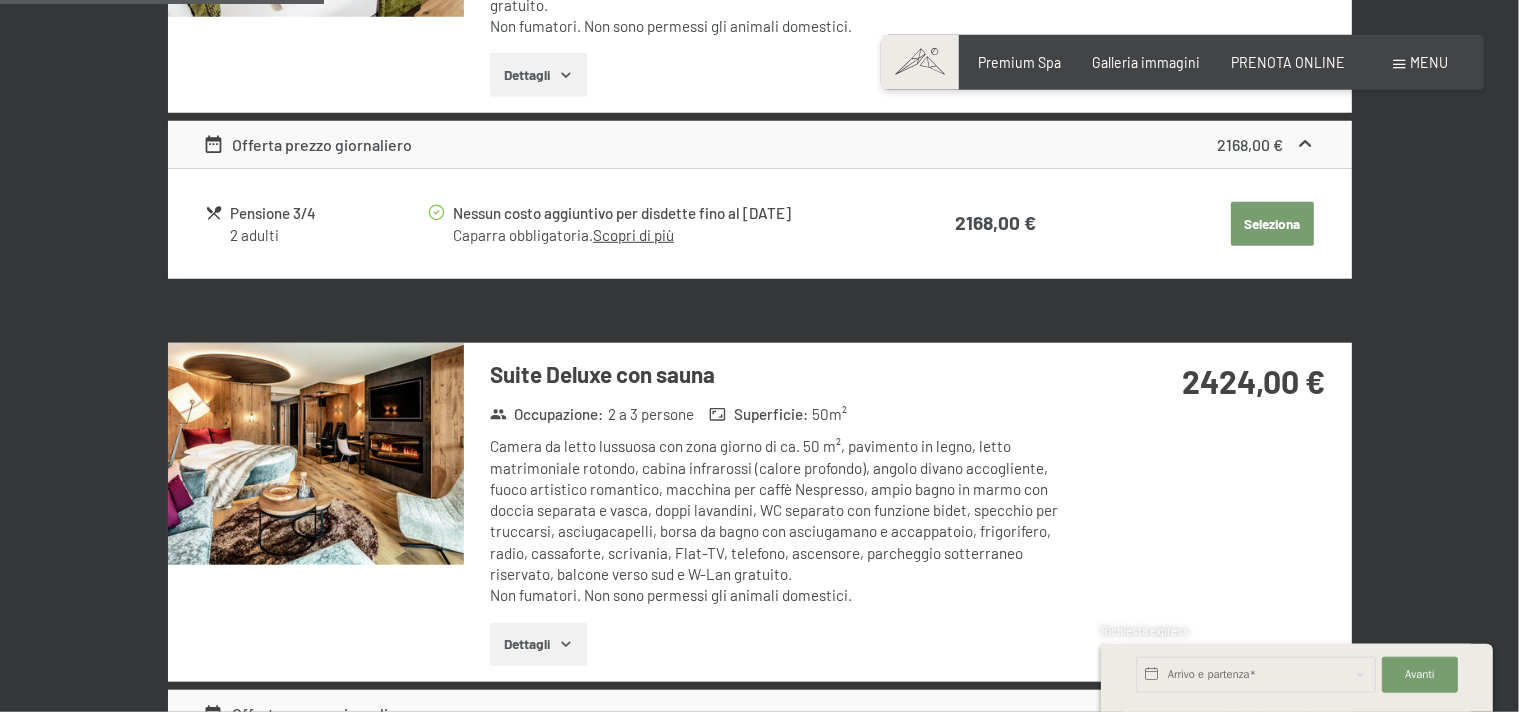 scroll, scrollTop: 1394, scrollLeft: 0, axis: vertical 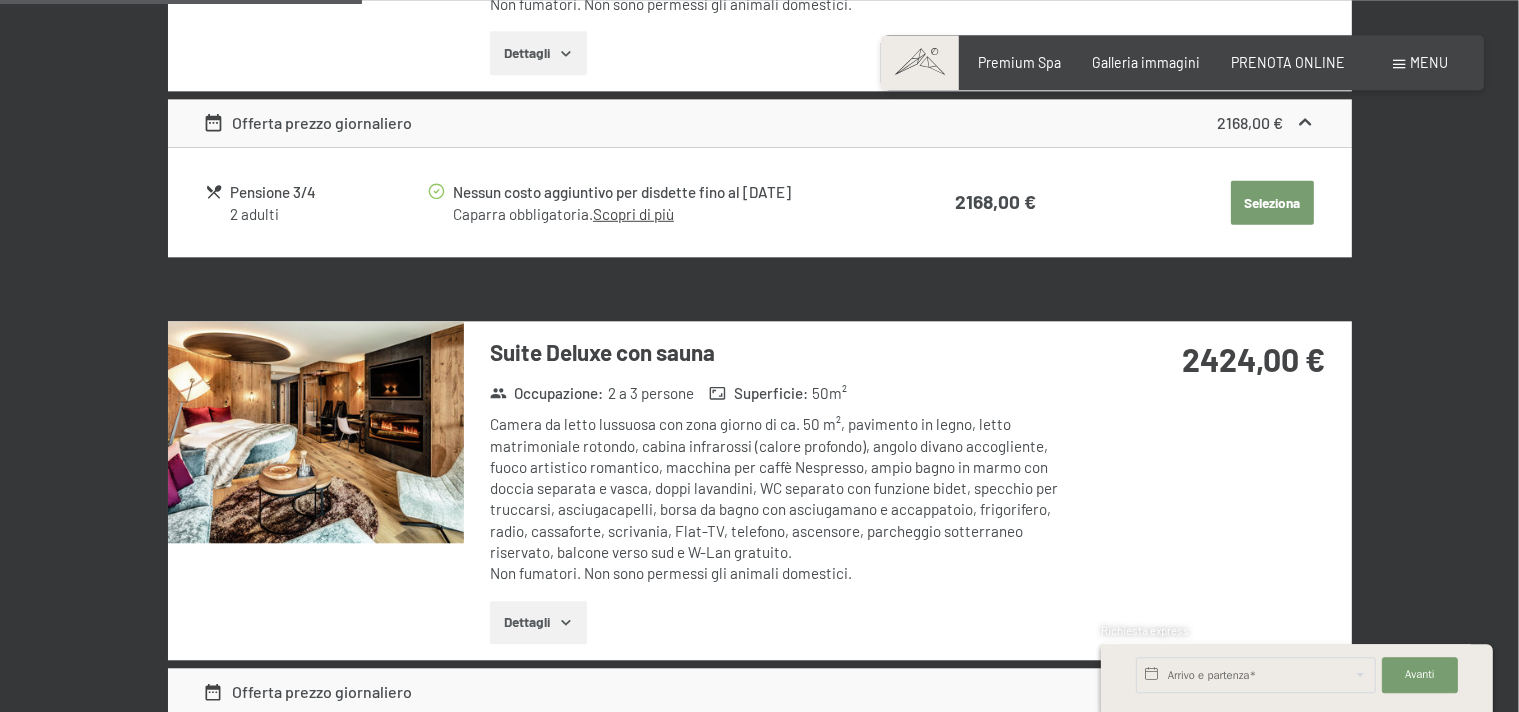 click at bounding box center [316, 432] 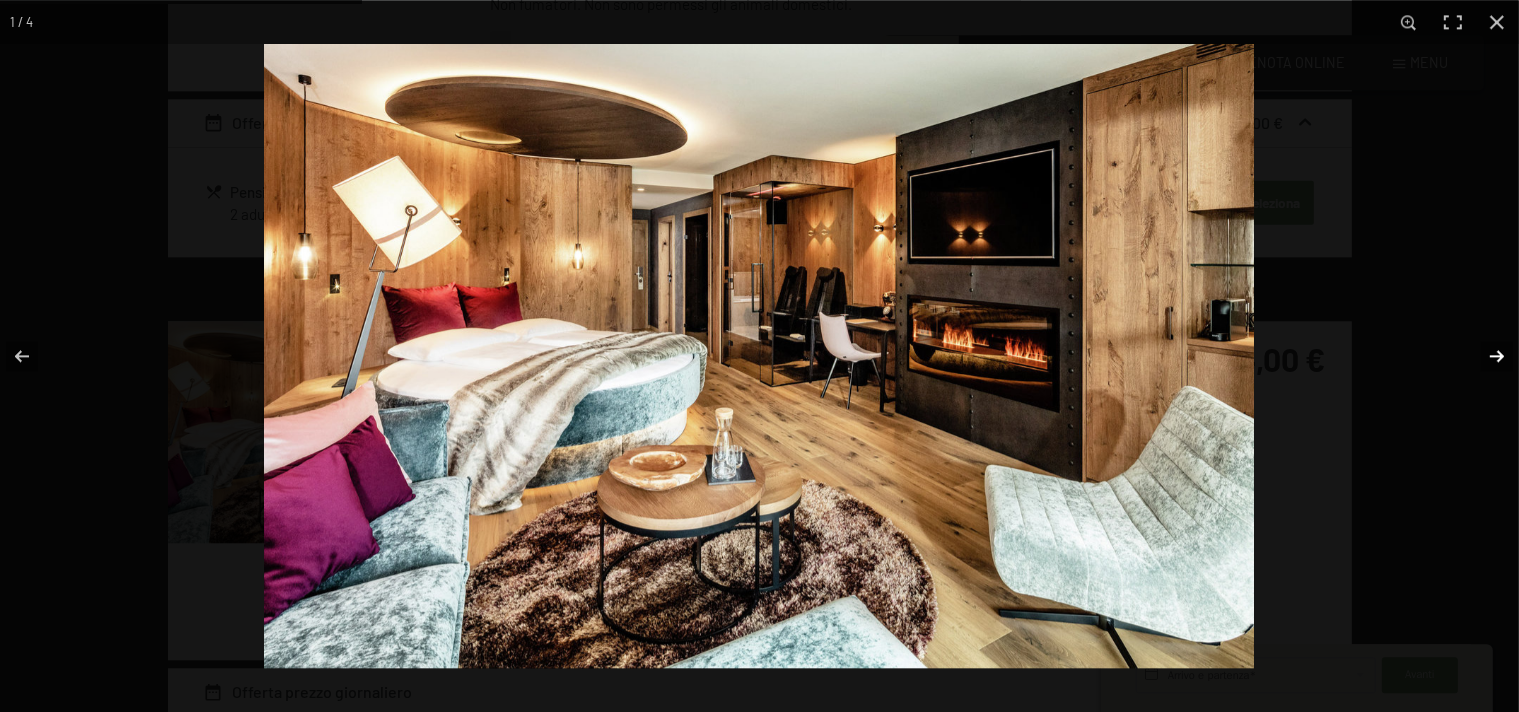 click at bounding box center (1484, 356) 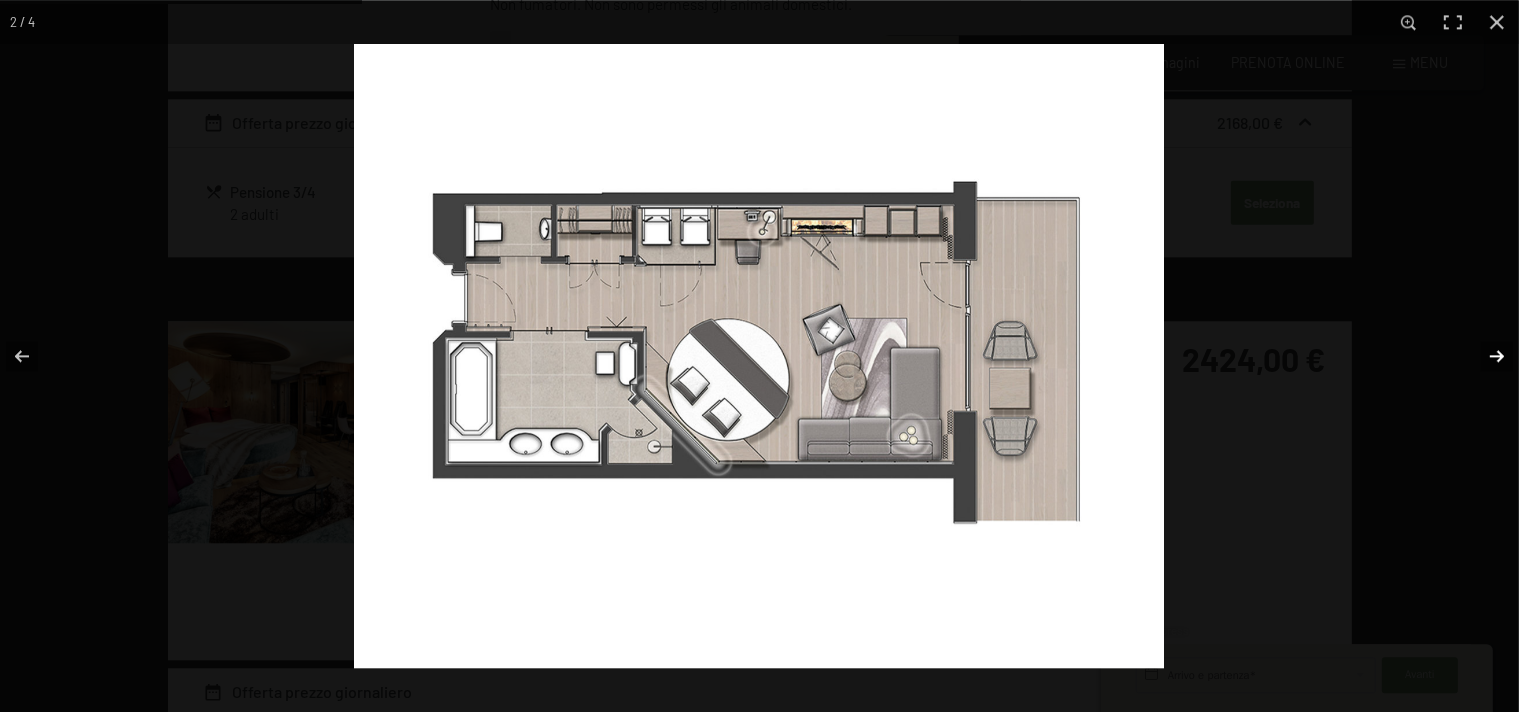 click at bounding box center (1484, 356) 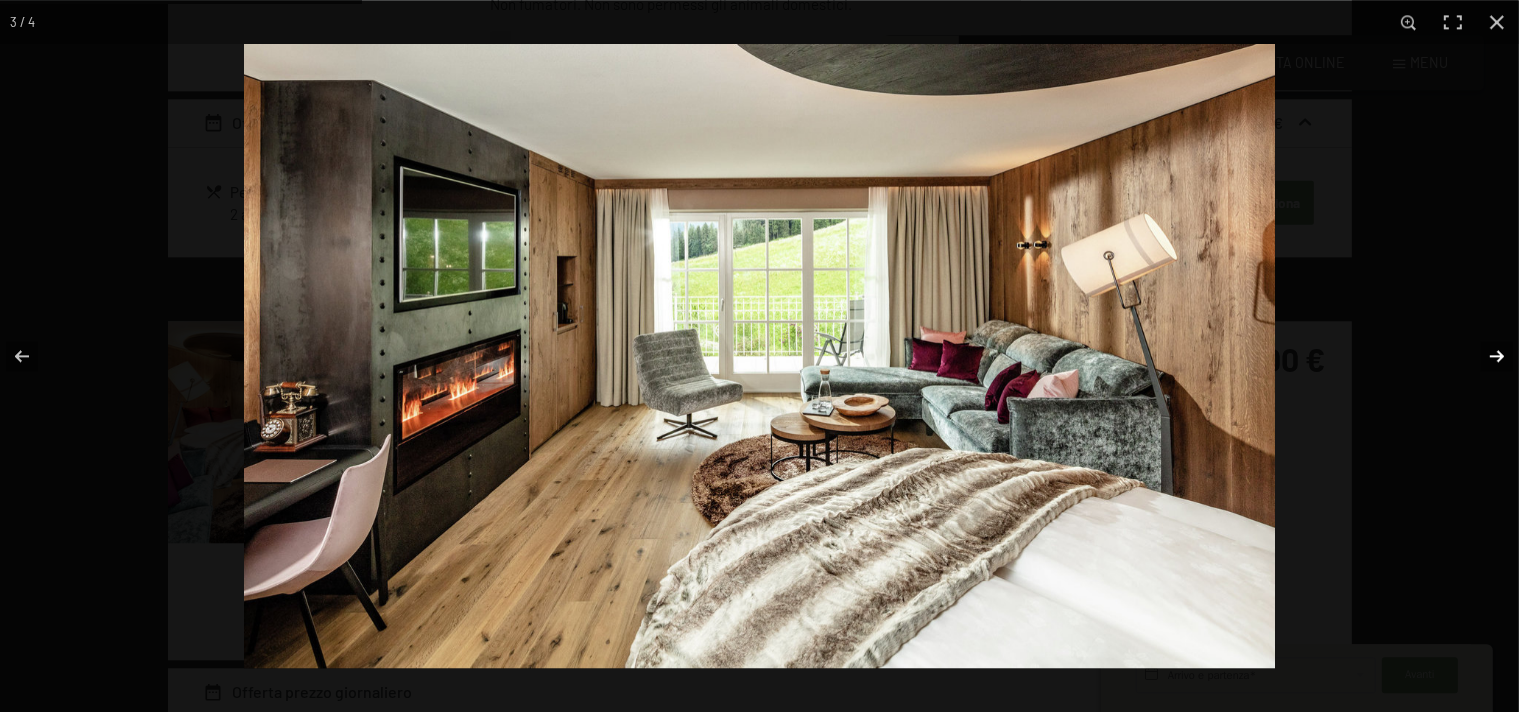 click at bounding box center [1484, 356] 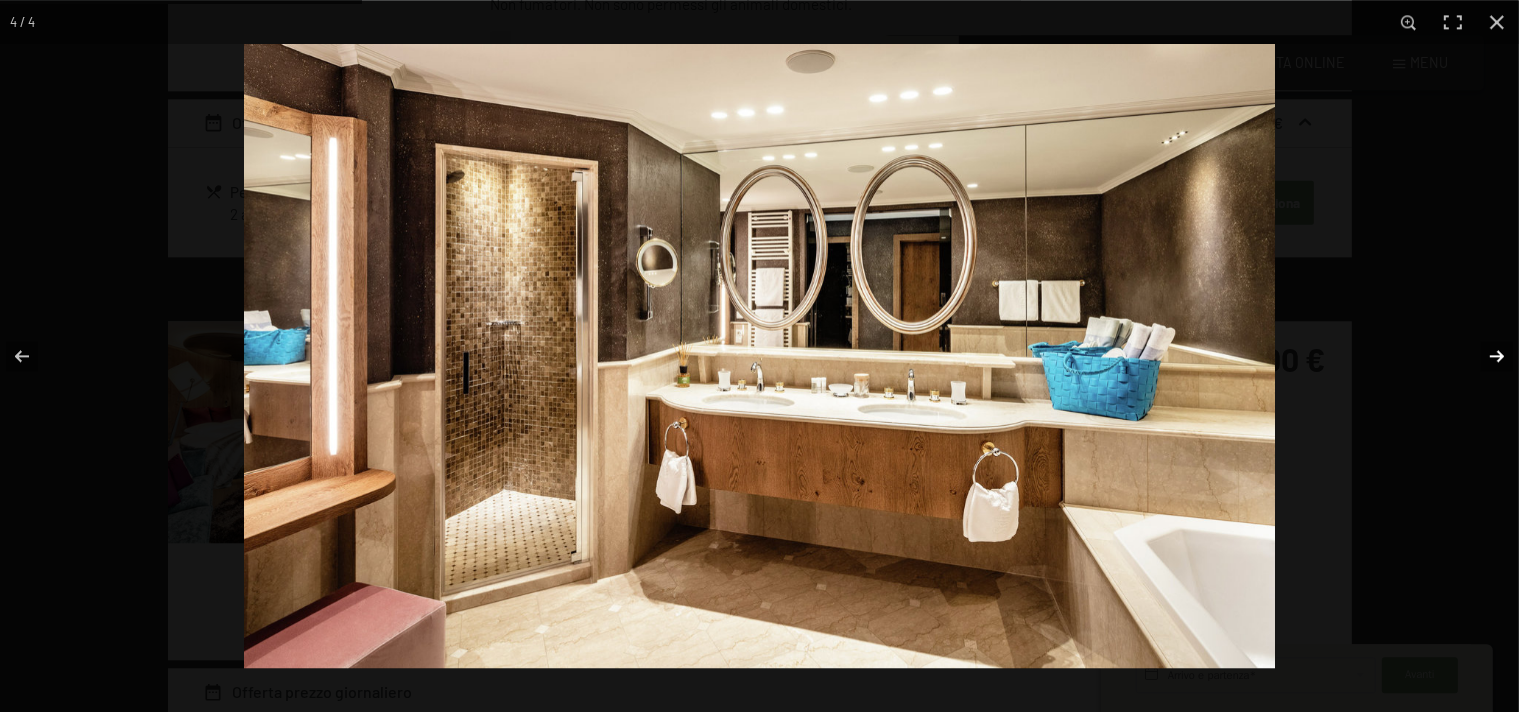 click at bounding box center (1484, 356) 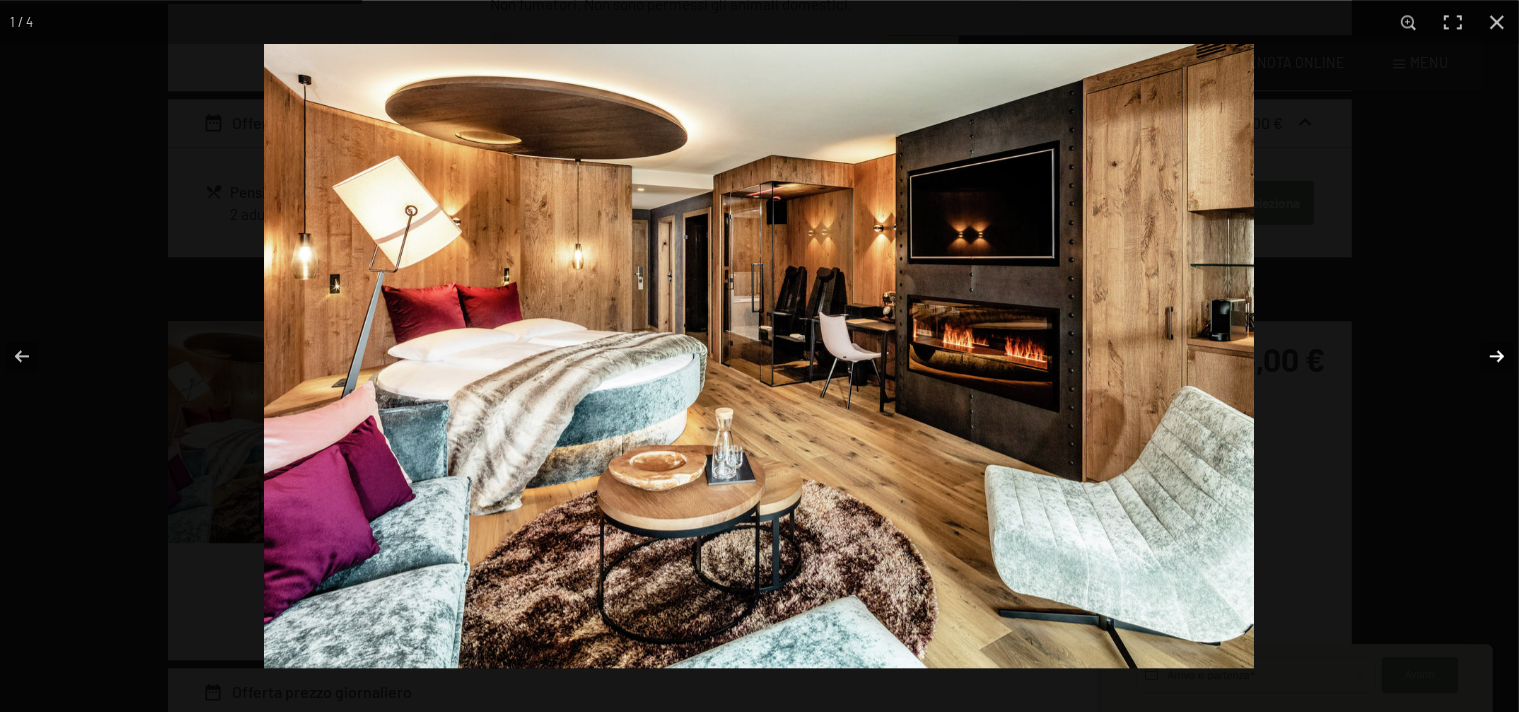 click at bounding box center (1484, 356) 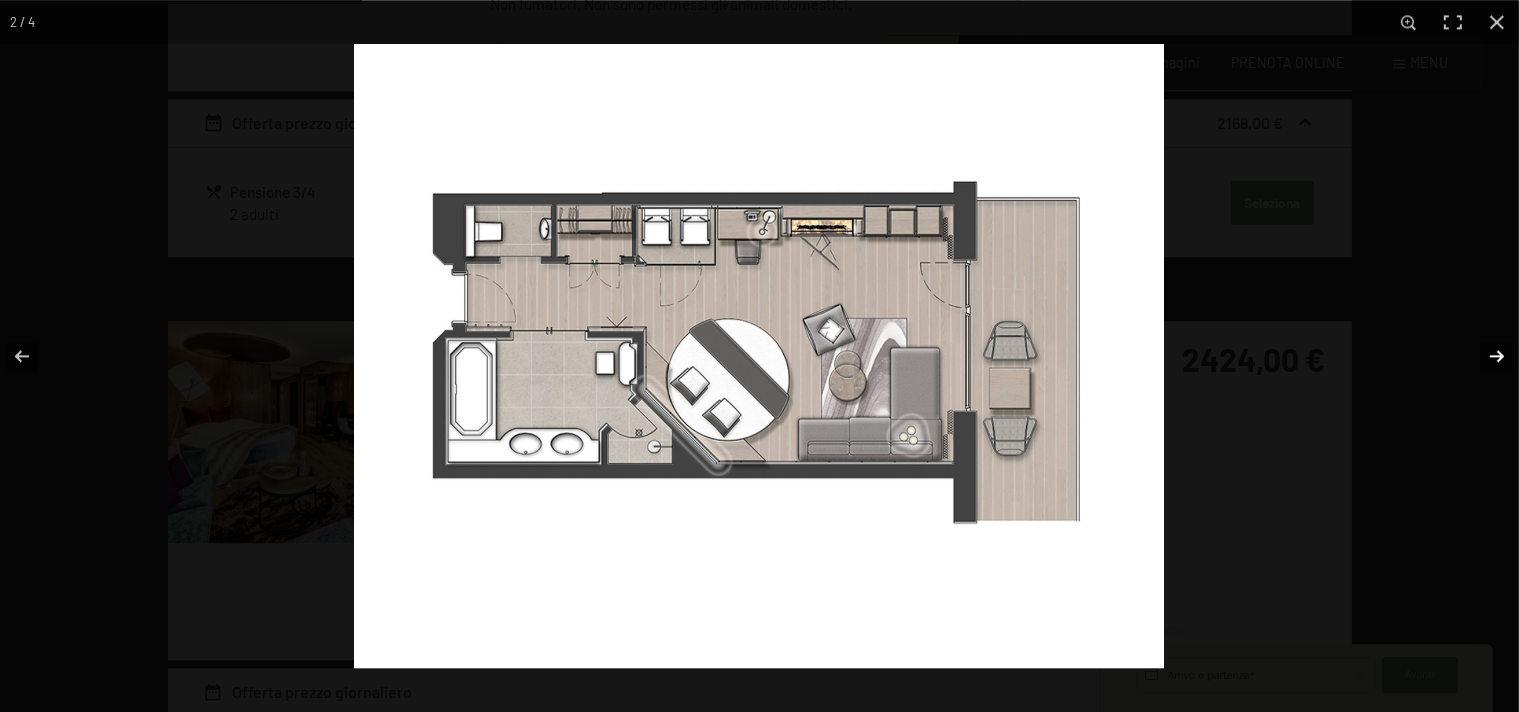 click at bounding box center (1484, 356) 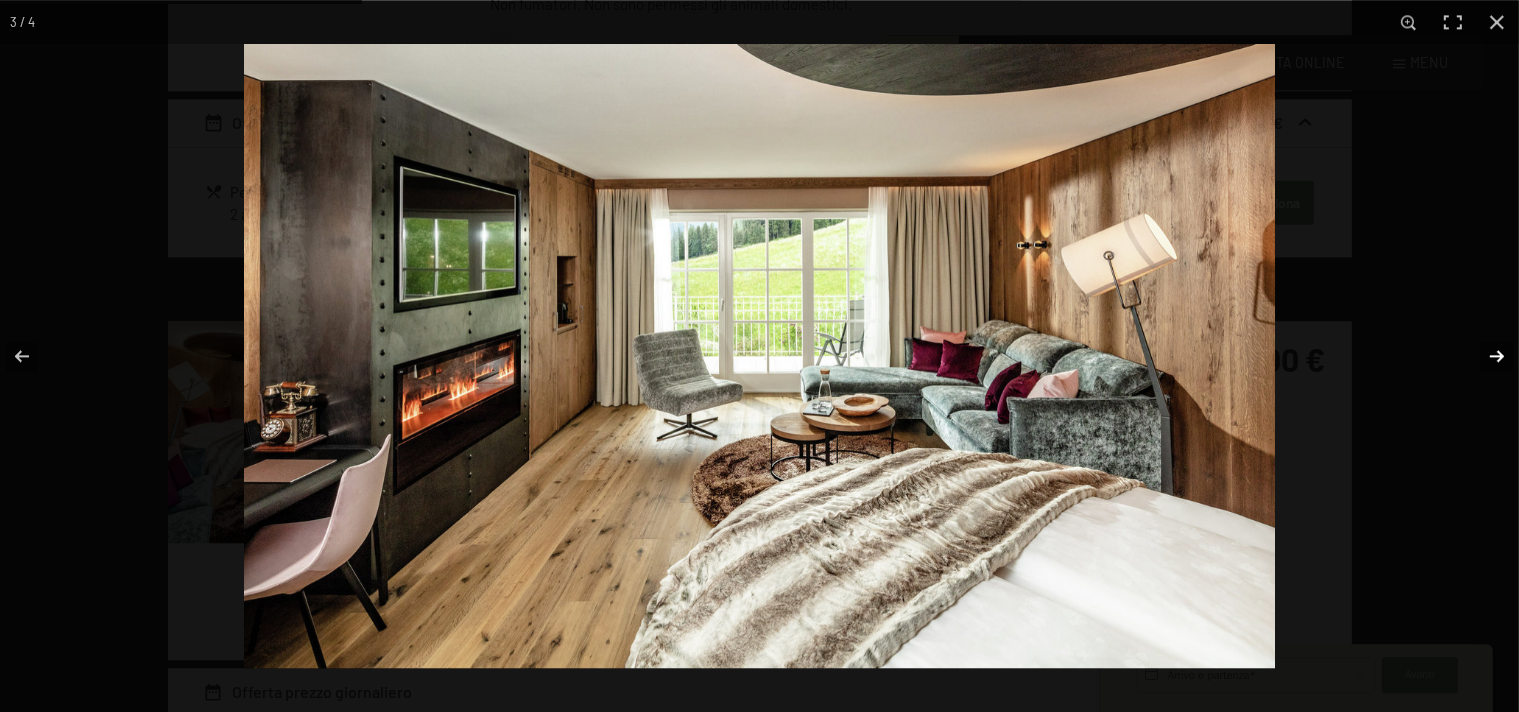 click at bounding box center [1484, 356] 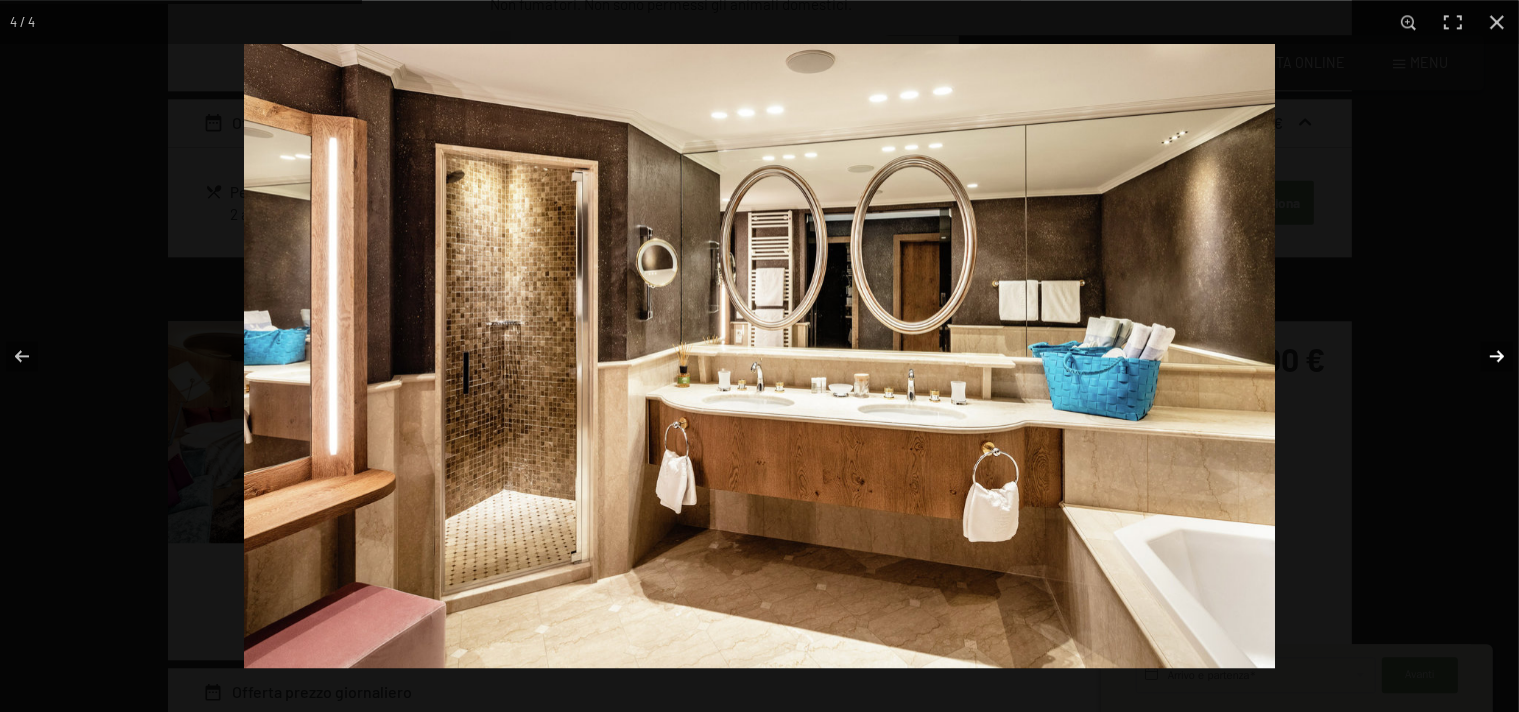 click at bounding box center (1484, 356) 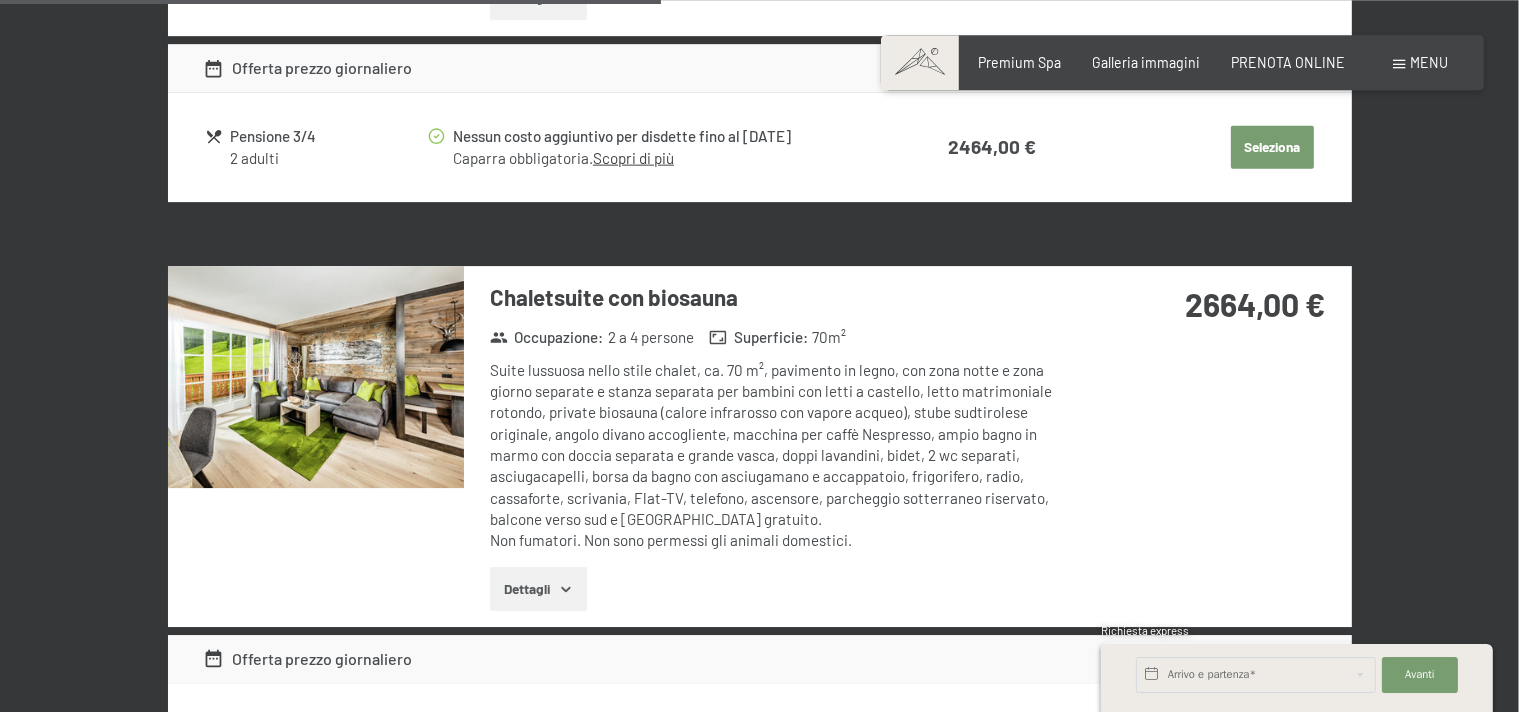 scroll, scrollTop: 2594, scrollLeft: 0, axis: vertical 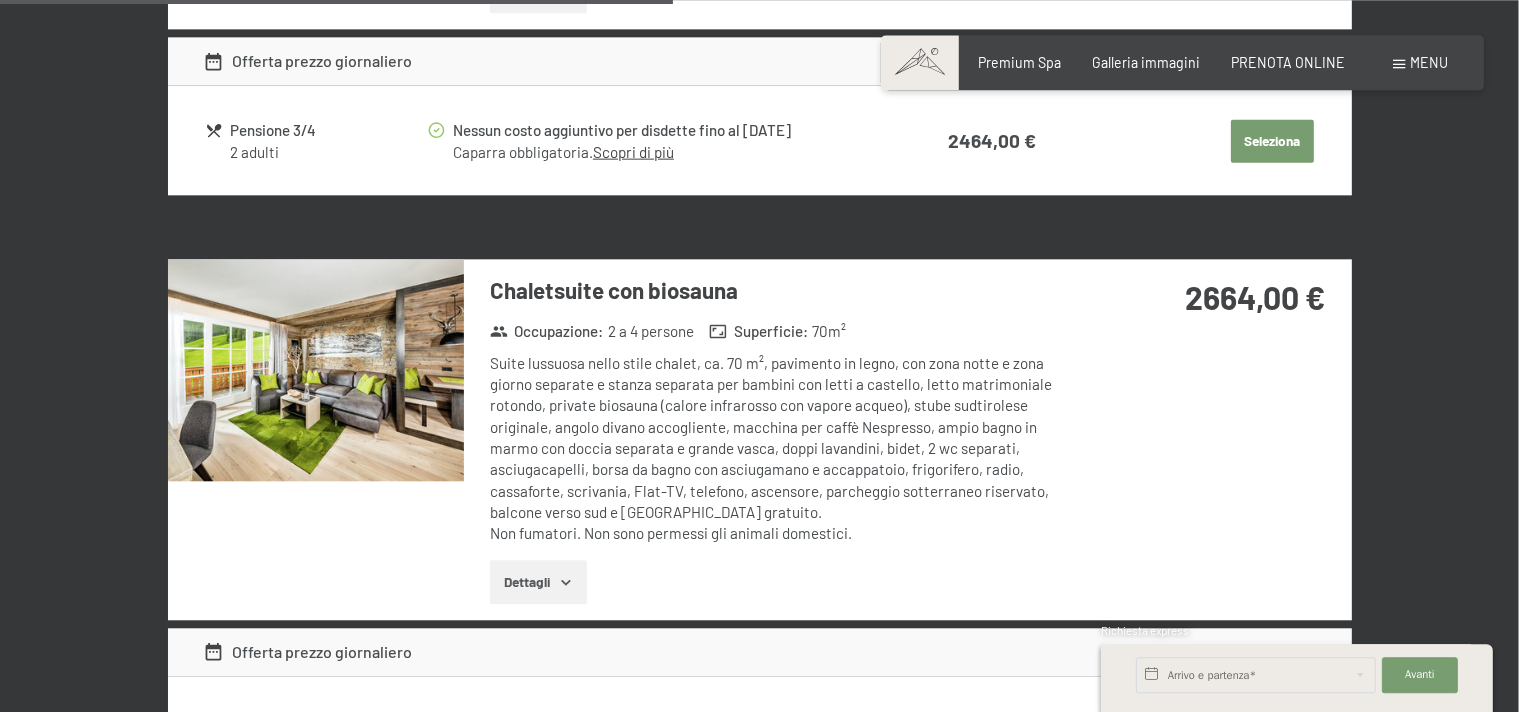 click at bounding box center [316, 370] 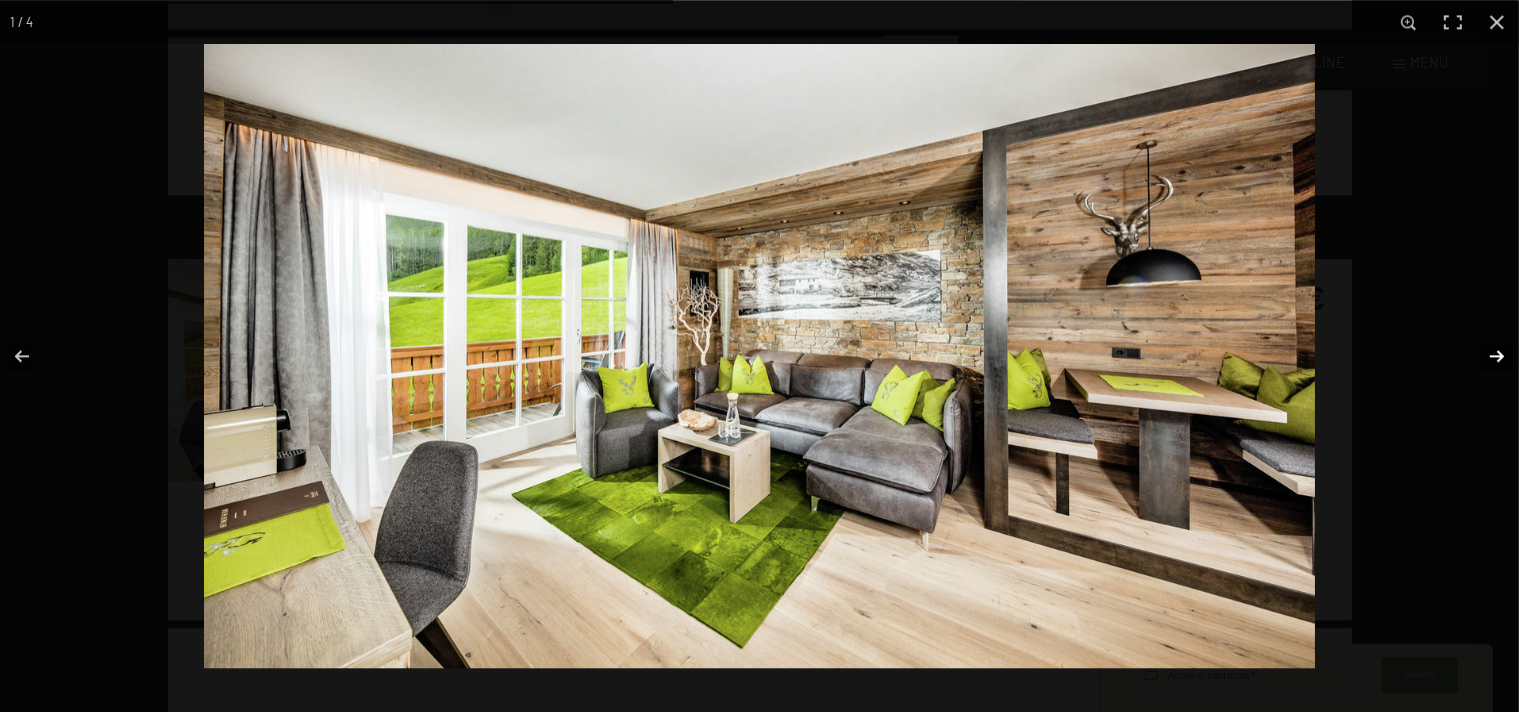 click at bounding box center (1484, 356) 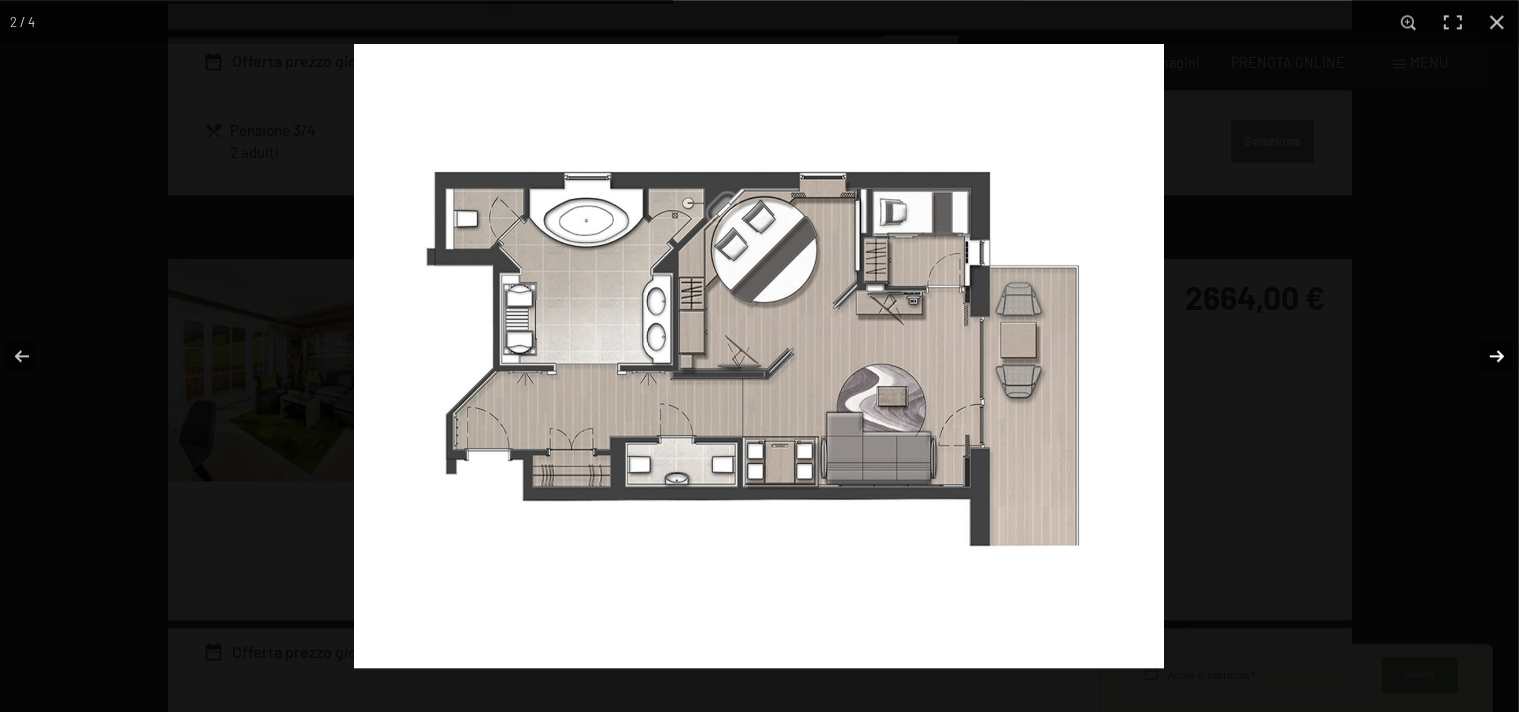 click at bounding box center (1484, 356) 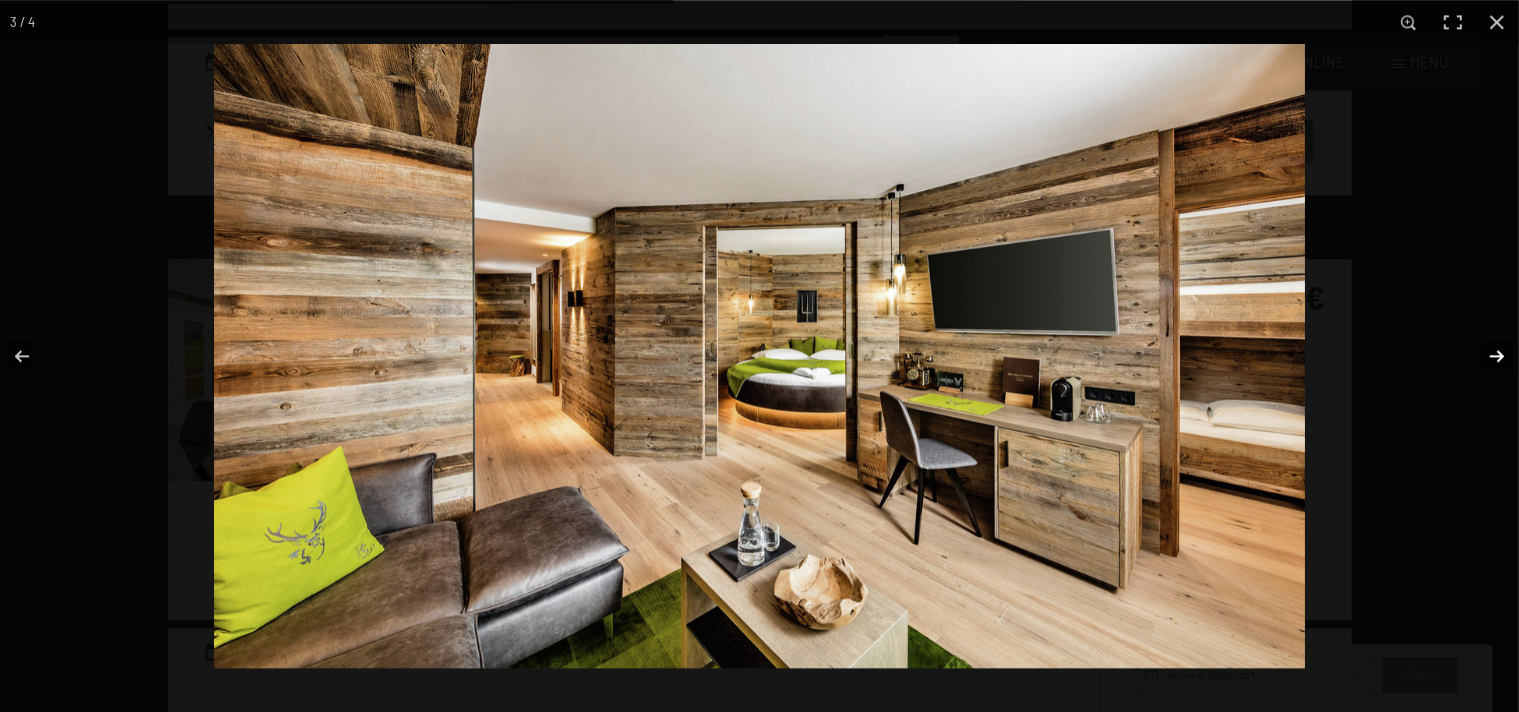 click at bounding box center (1484, 356) 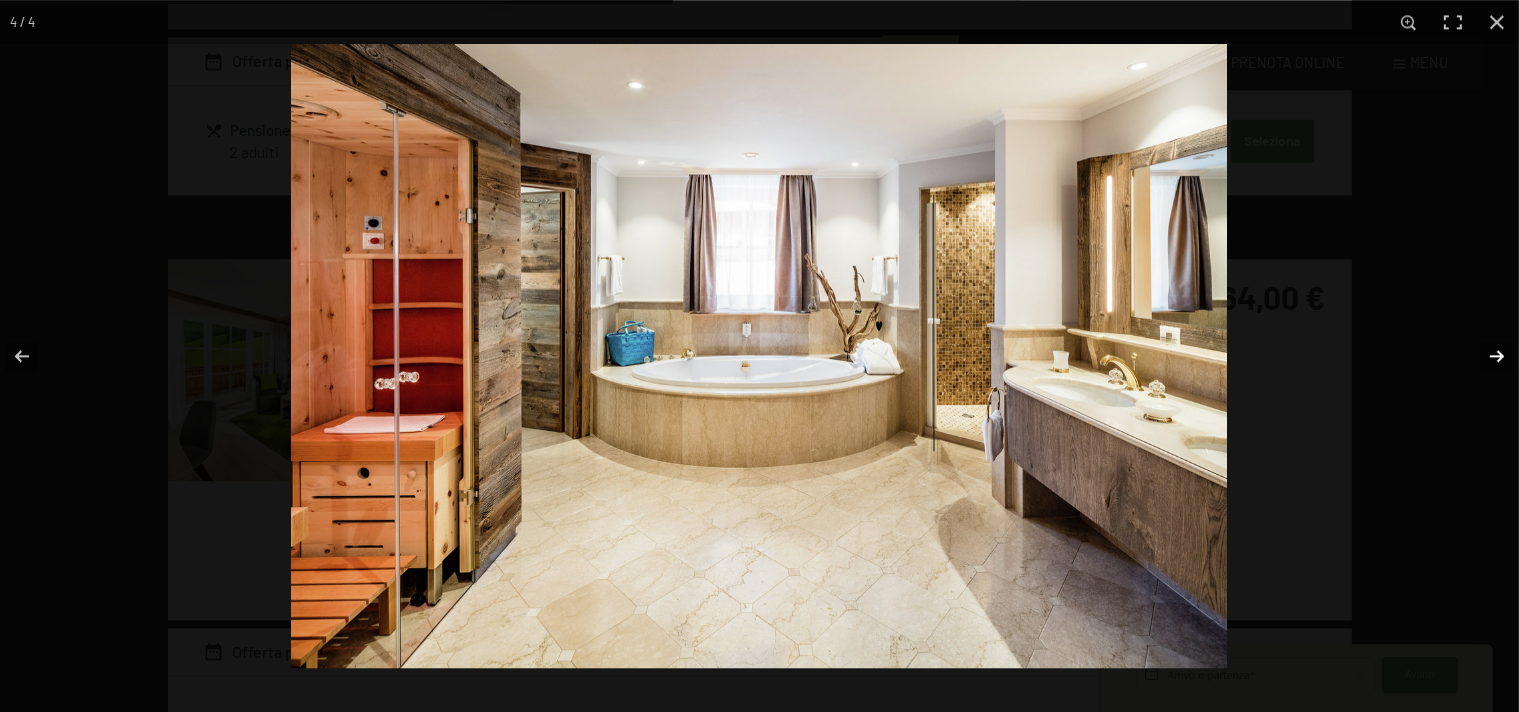 click at bounding box center (1484, 356) 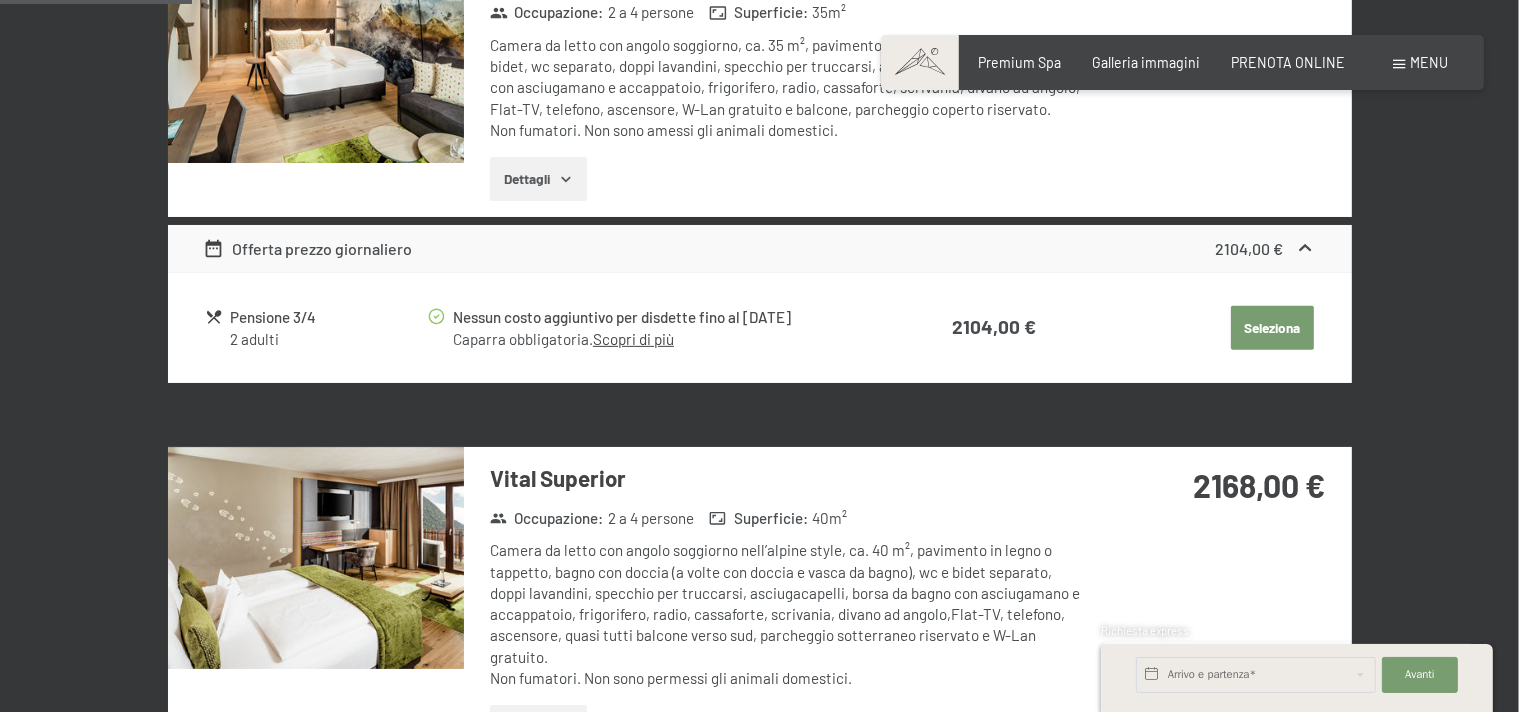 scroll, scrollTop: 840, scrollLeft: 0, axis: vertical 